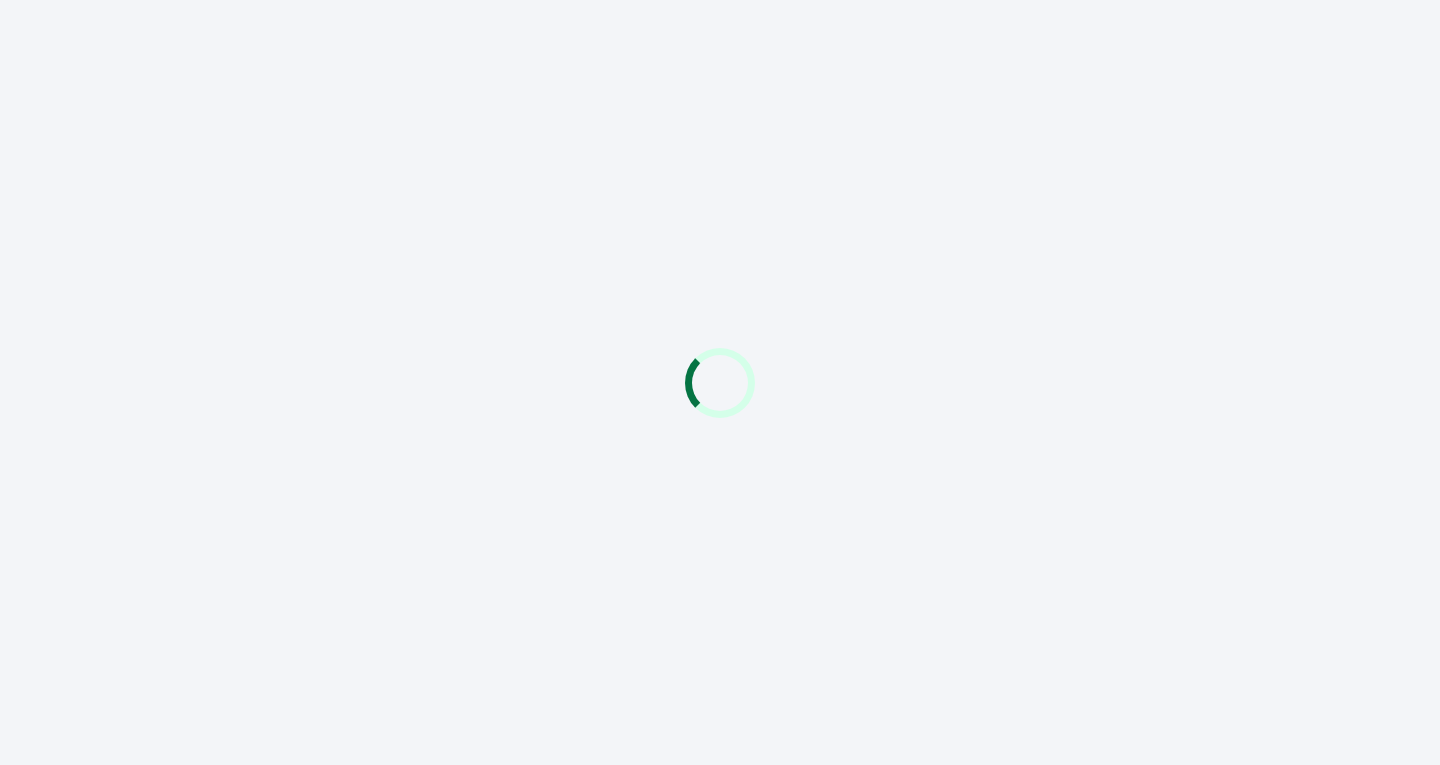 scroll, scrollTop: 0, scrollLeft: 0, axis: both 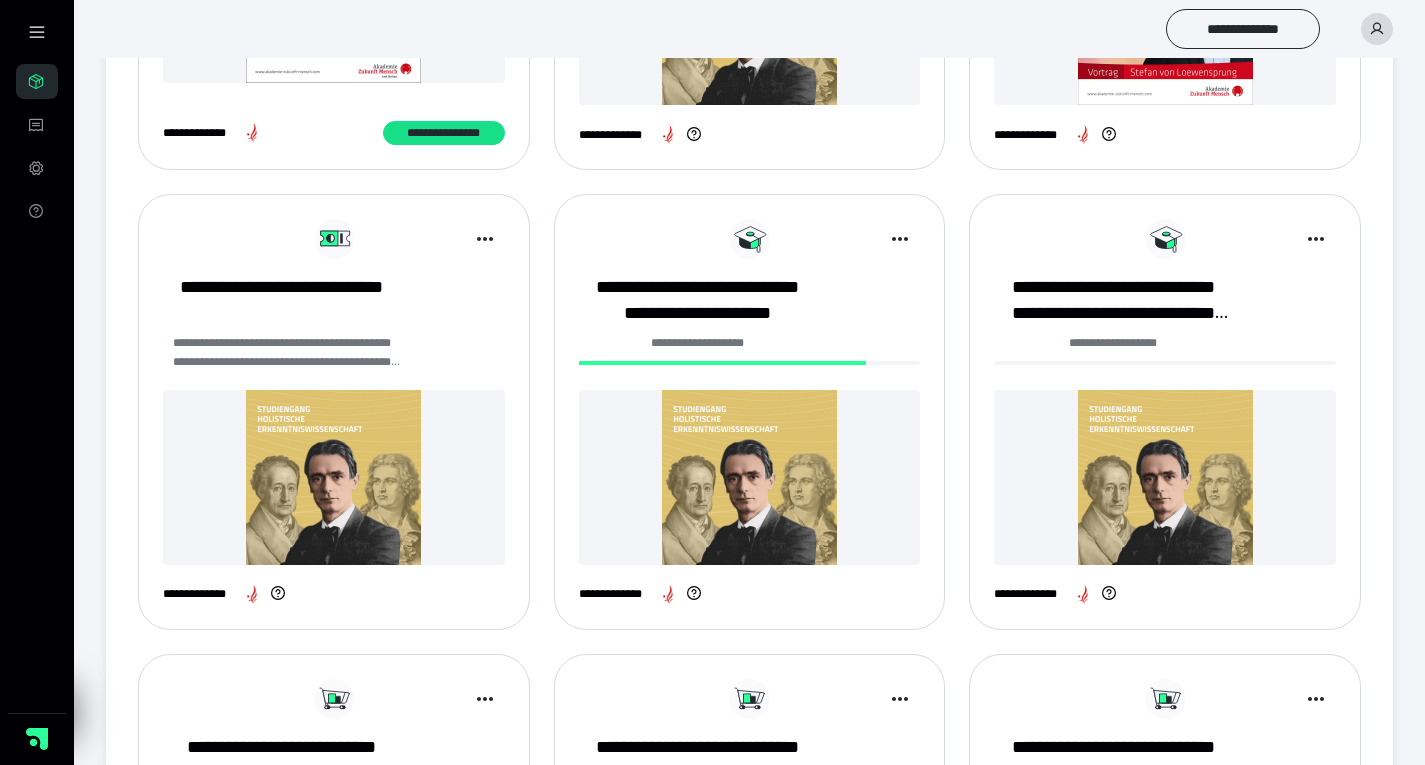click at bounding box center (750, 477) 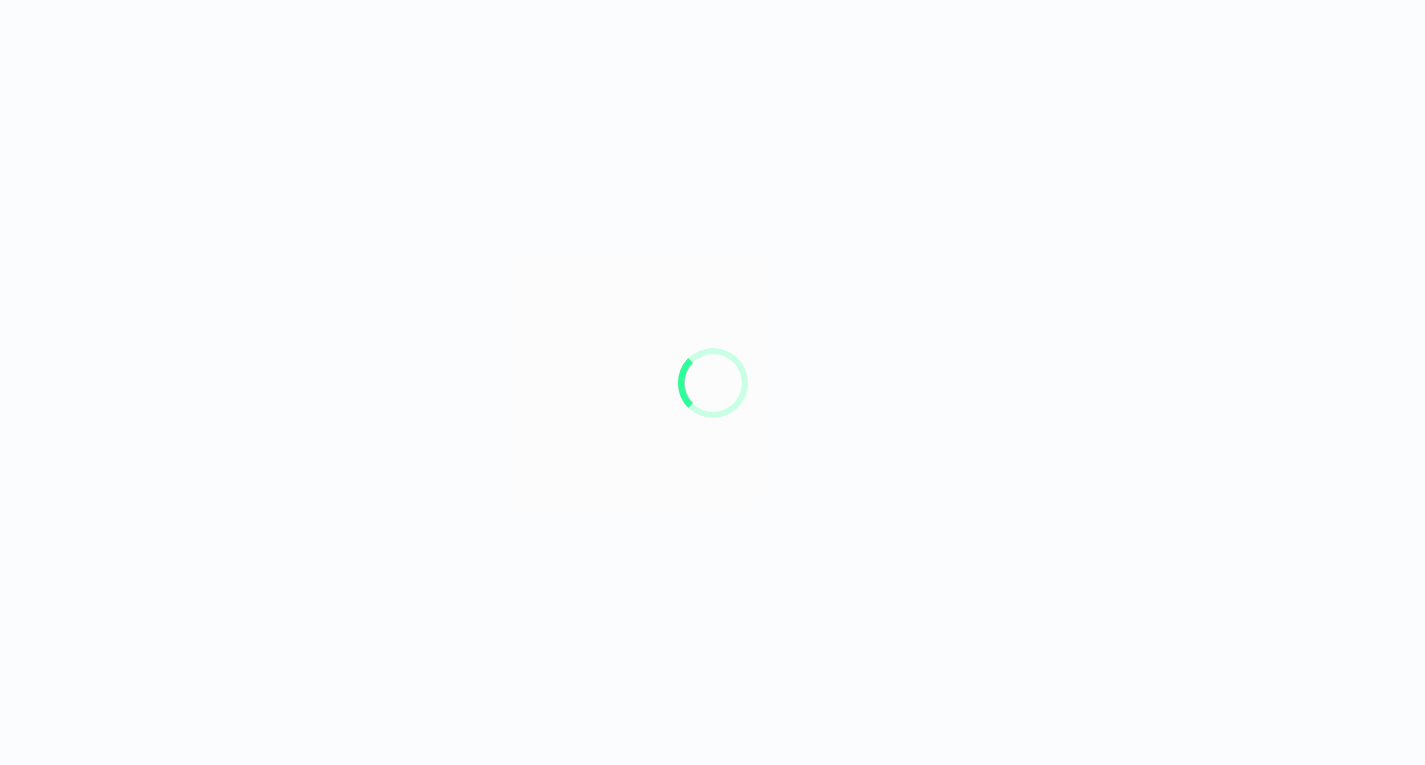 scroll, scrollTop: 0, scrollLeft: 0, axis: both 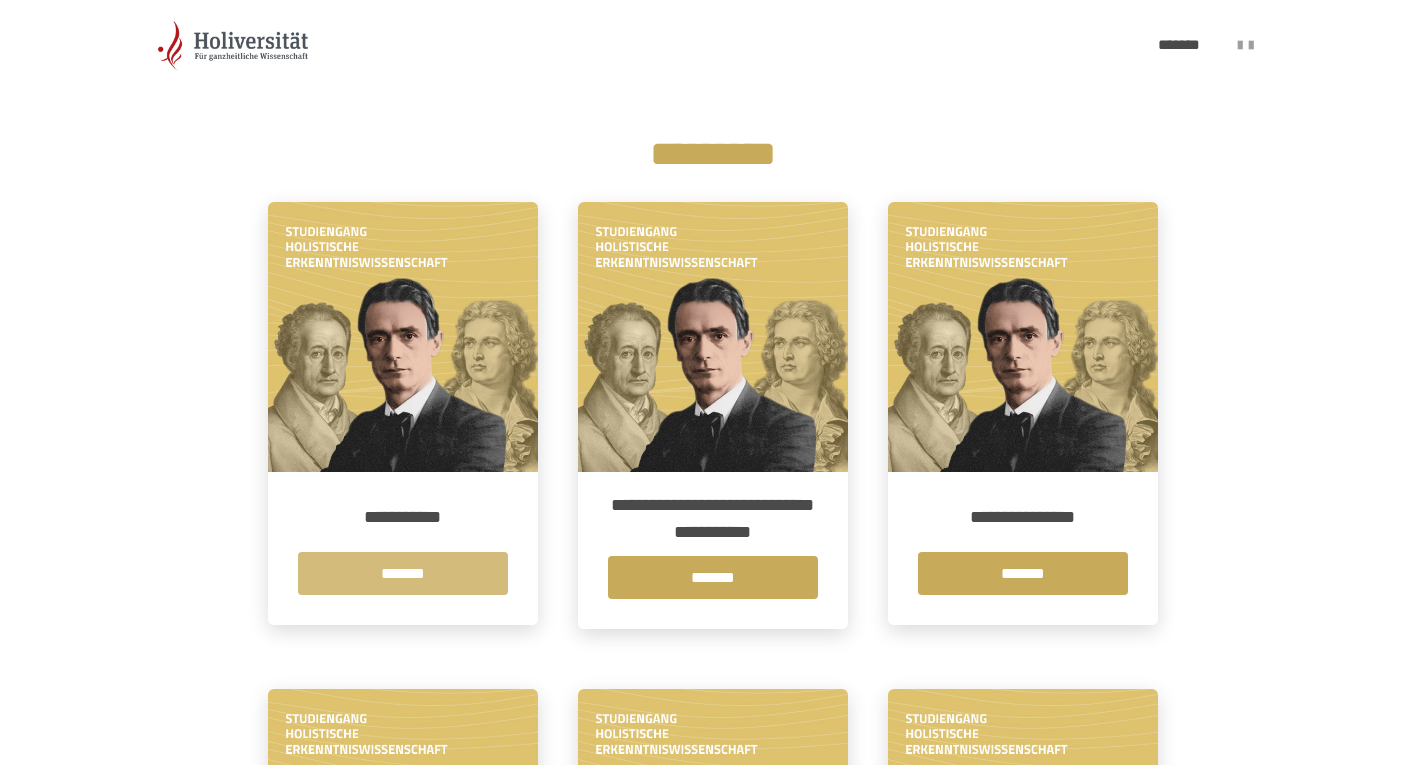 click on "*******" at bounding box center [403, 573] 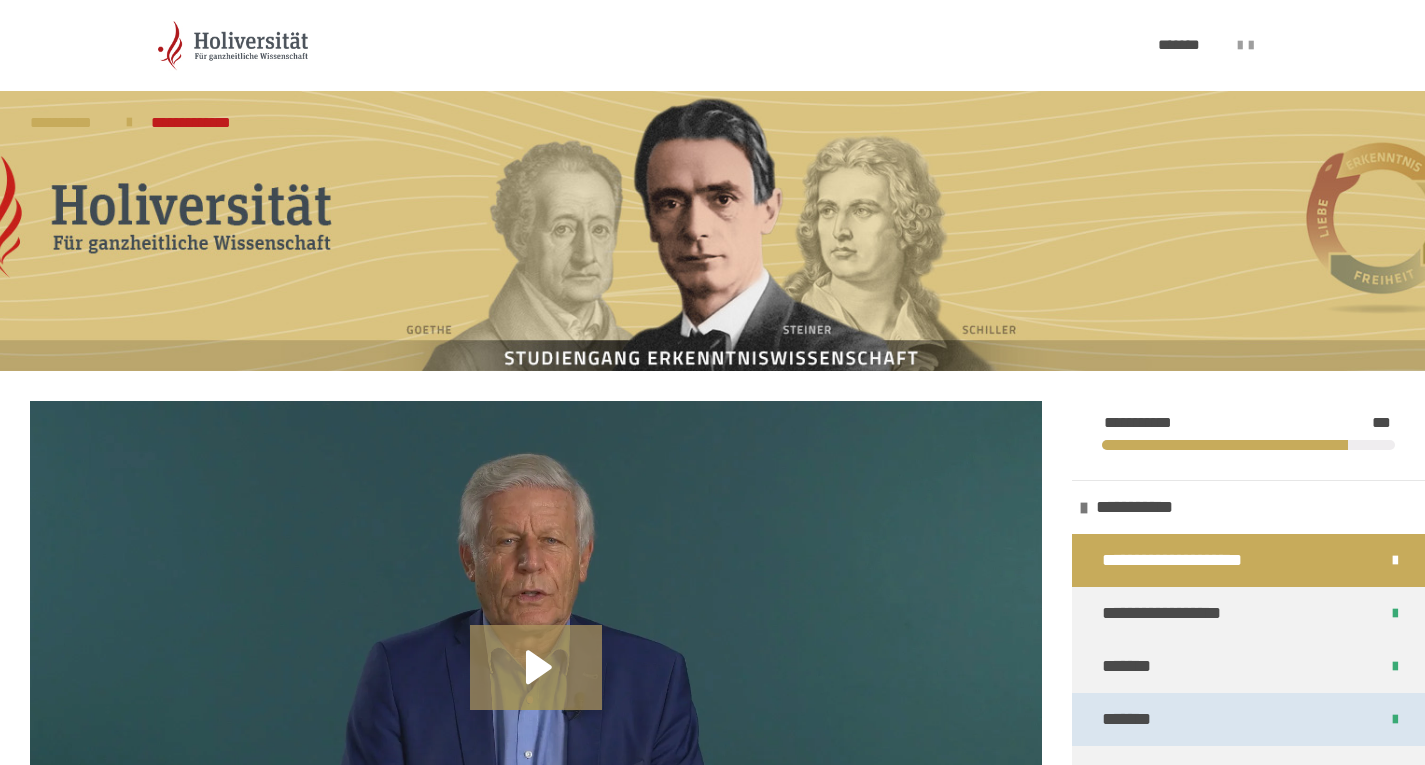 click on "*******" at bounding box center [1133, 719] 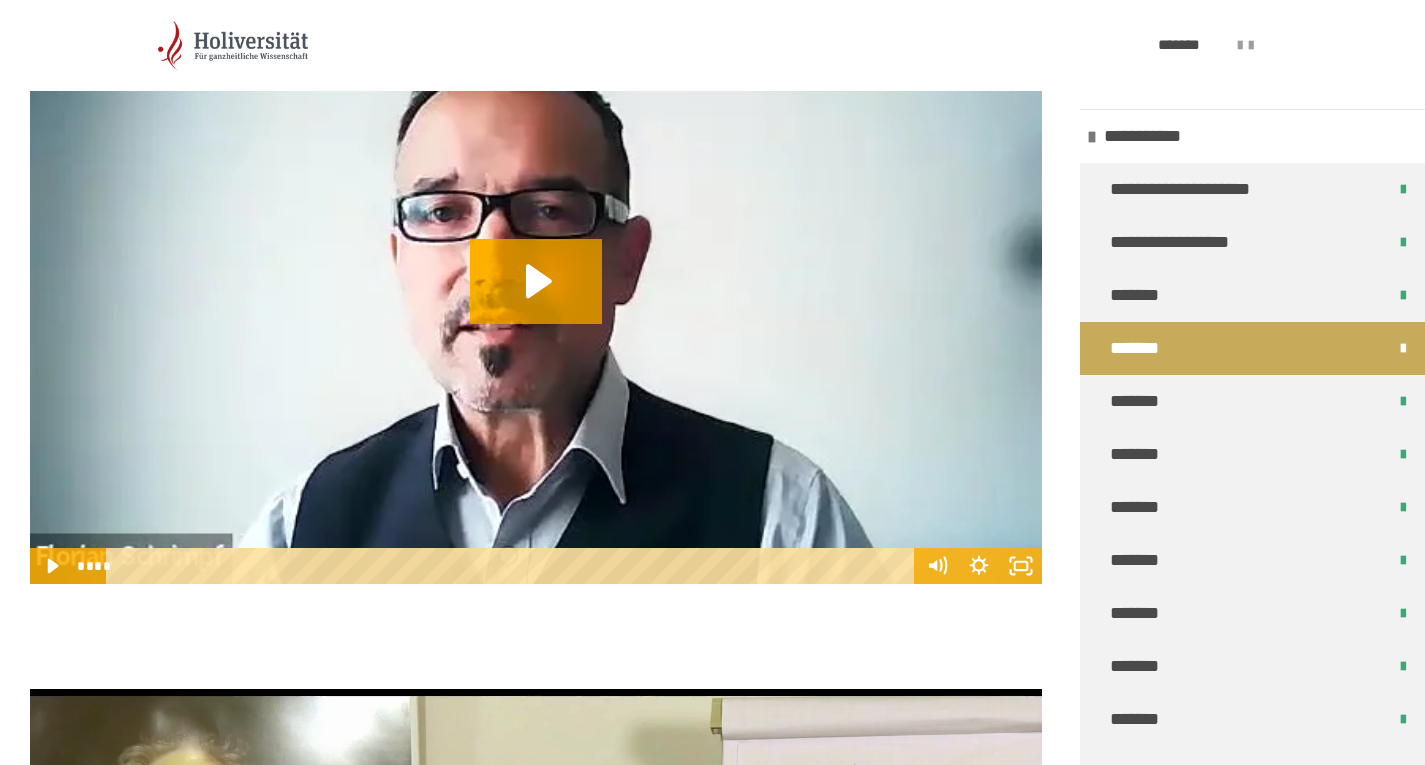 scroll, scrollTop: 480, scrollLeft: 0, axis: vertical 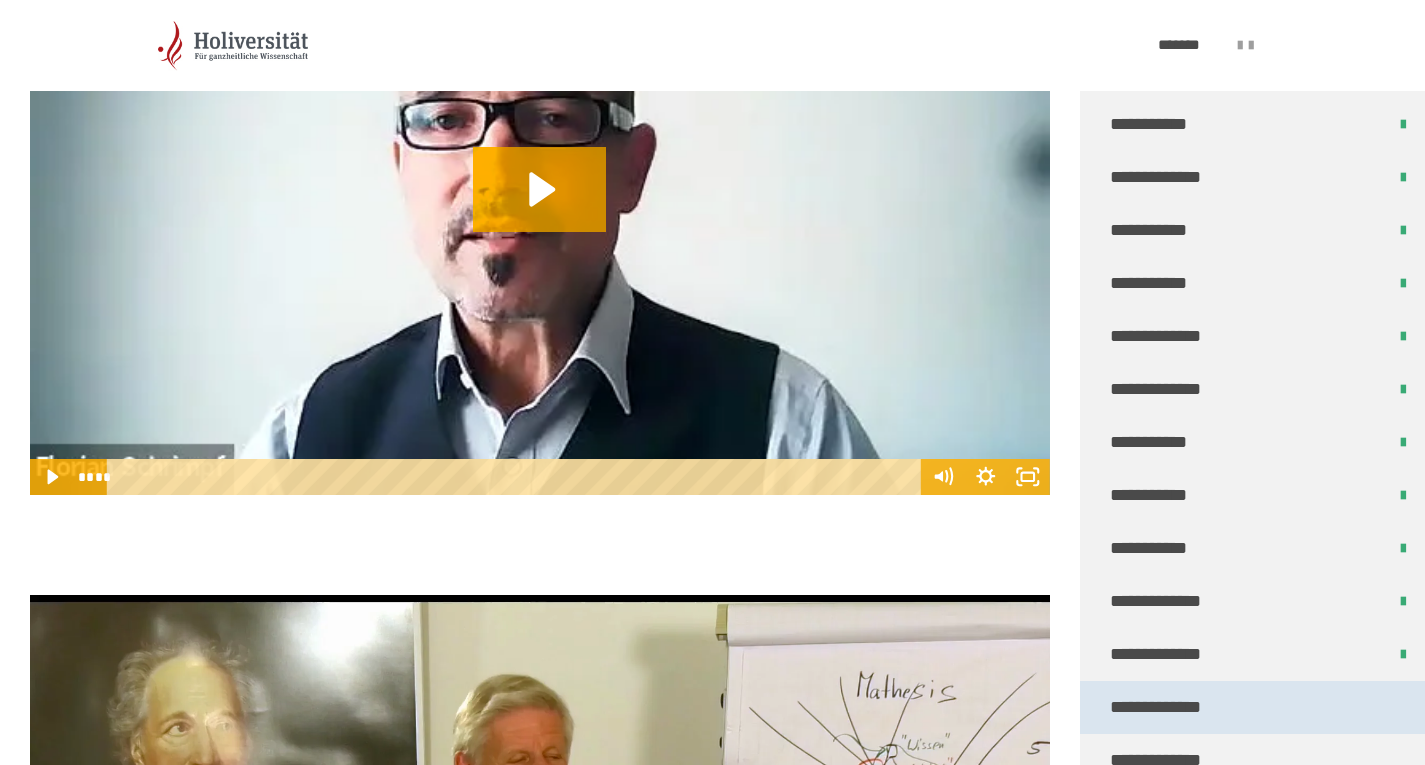 click on "**********" at bounding box center (1165, 707) 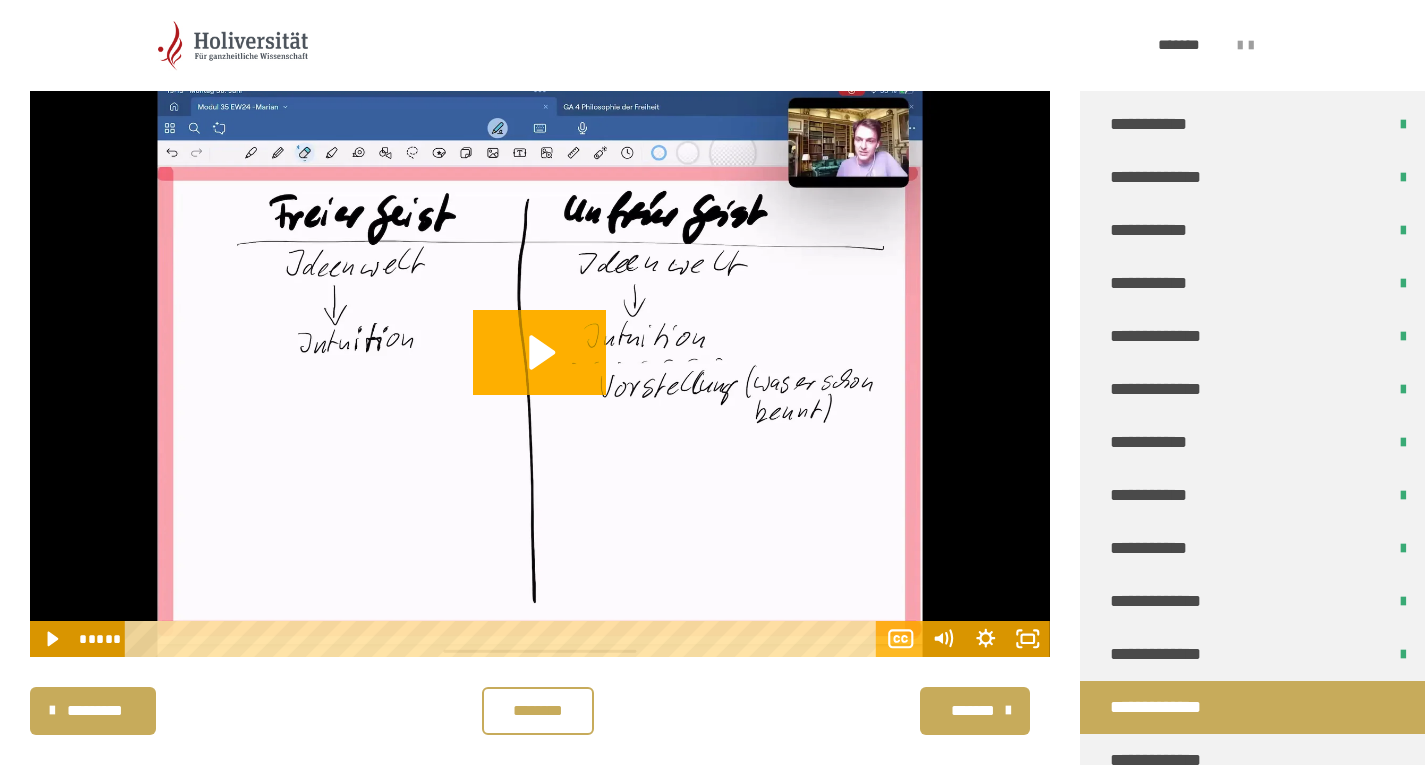 scroll, scrollTop: 718, scrollLeft: 0, axis: vertical 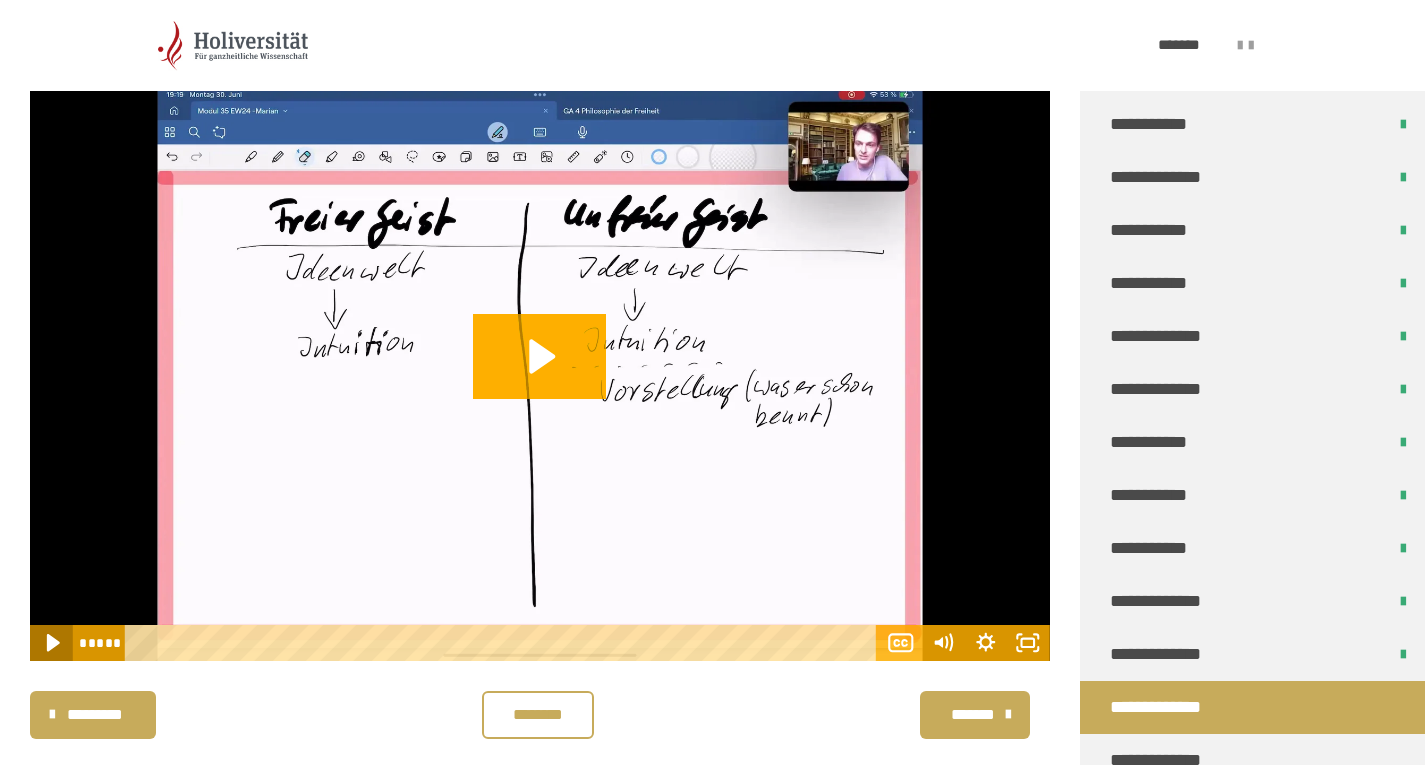 click 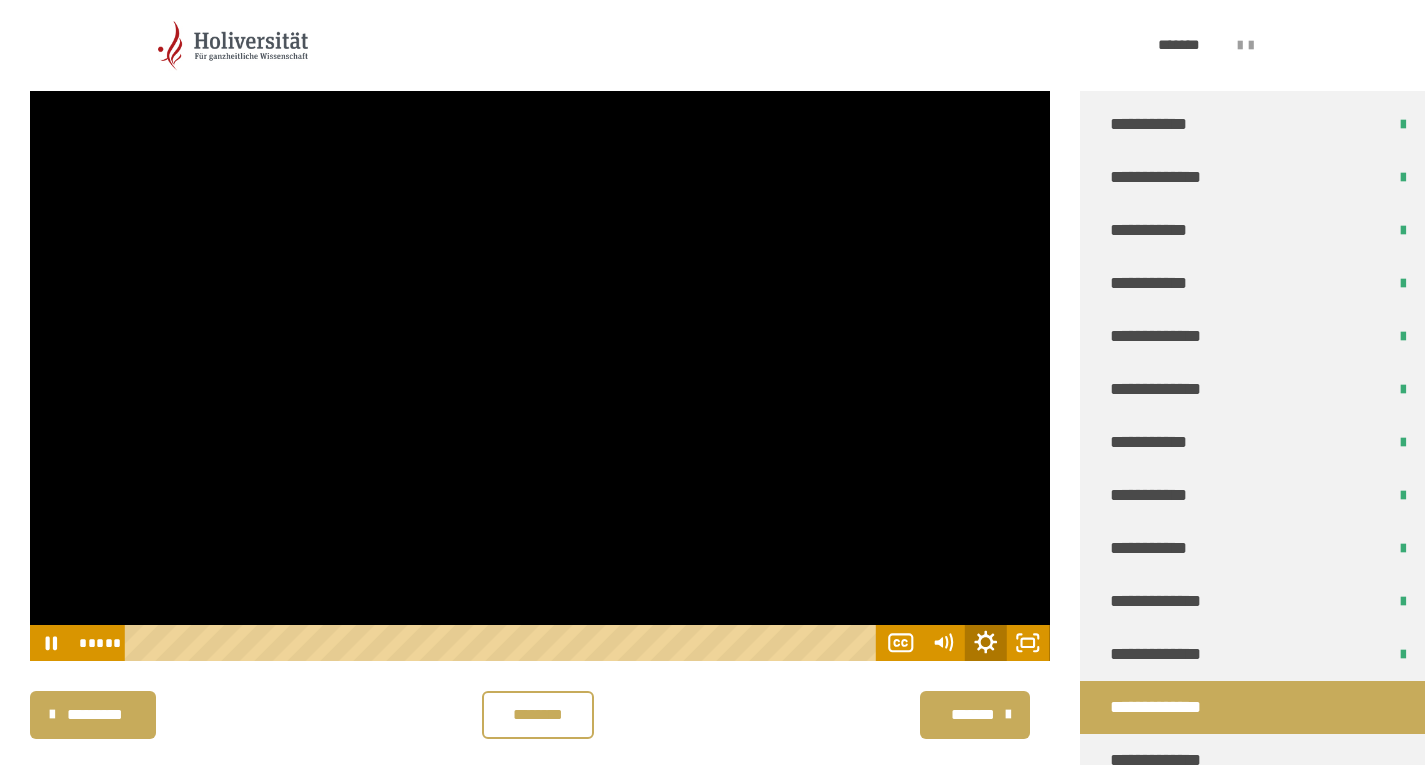 click 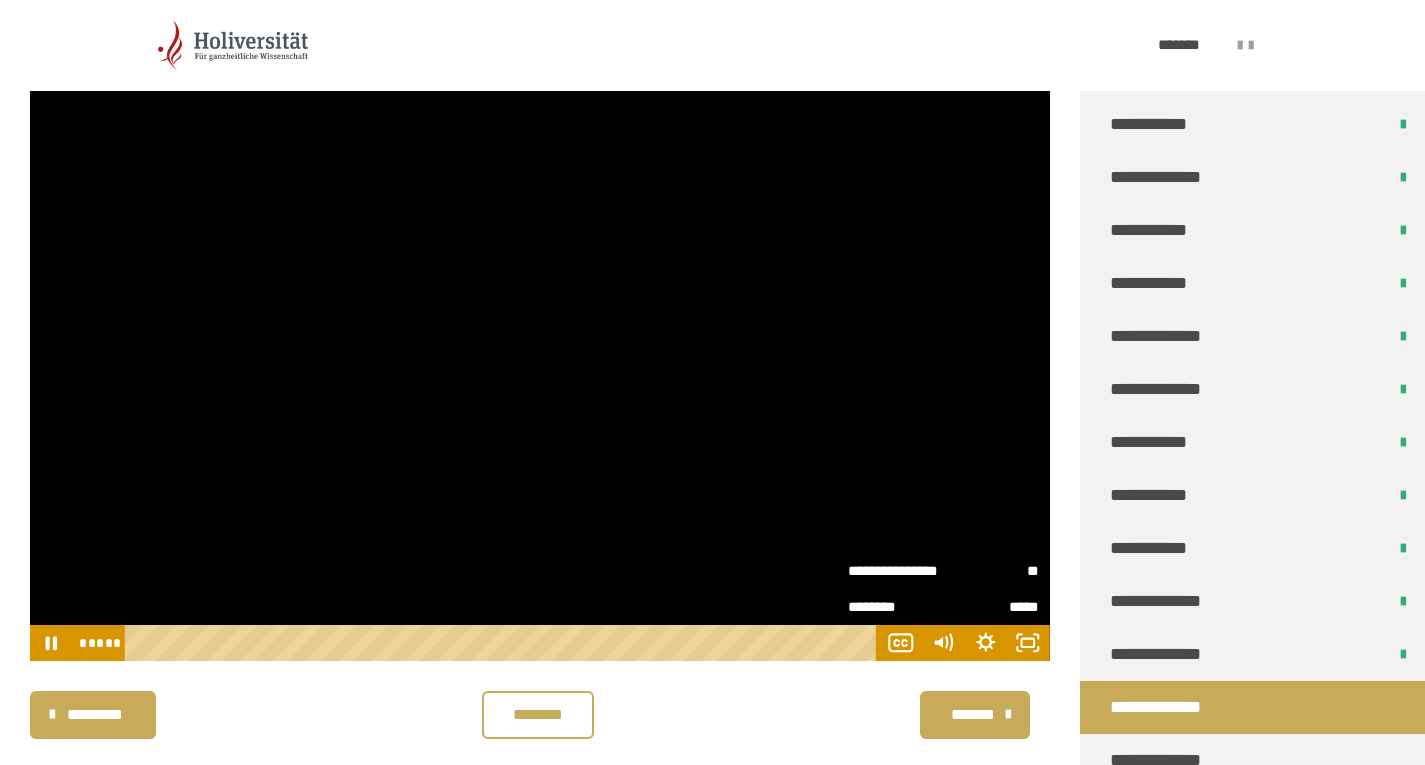 click on "**" at bounding box center (991, 571) 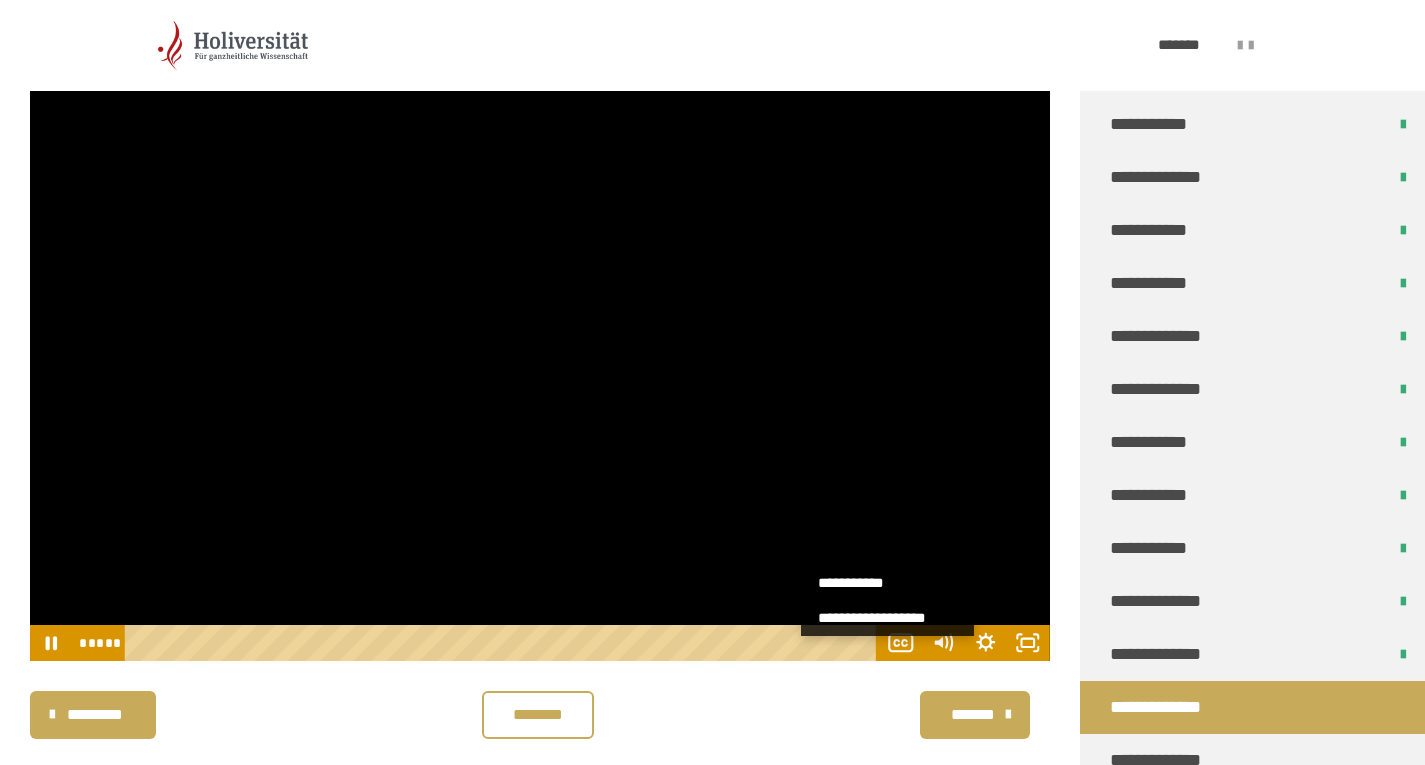 click on "**********" at bounding box center (887, 583) 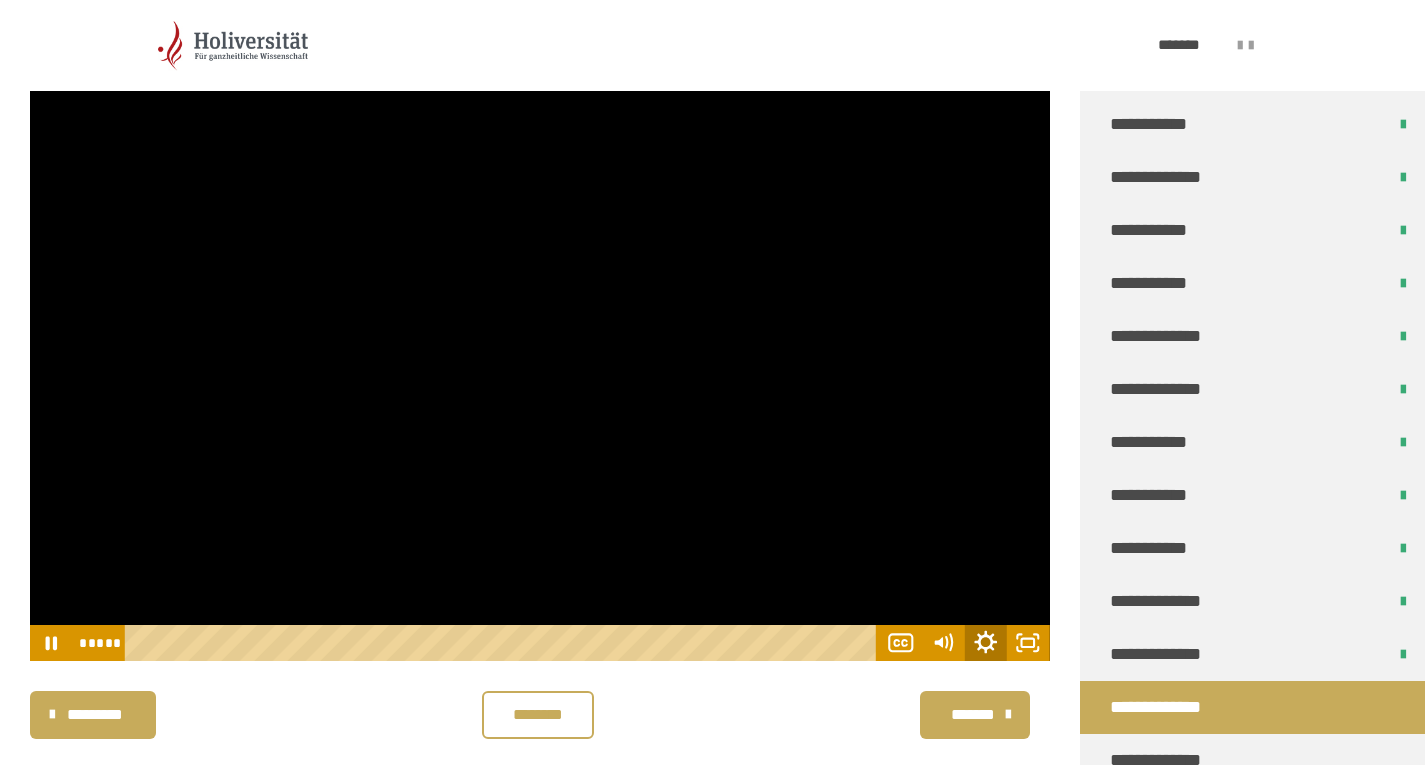 click 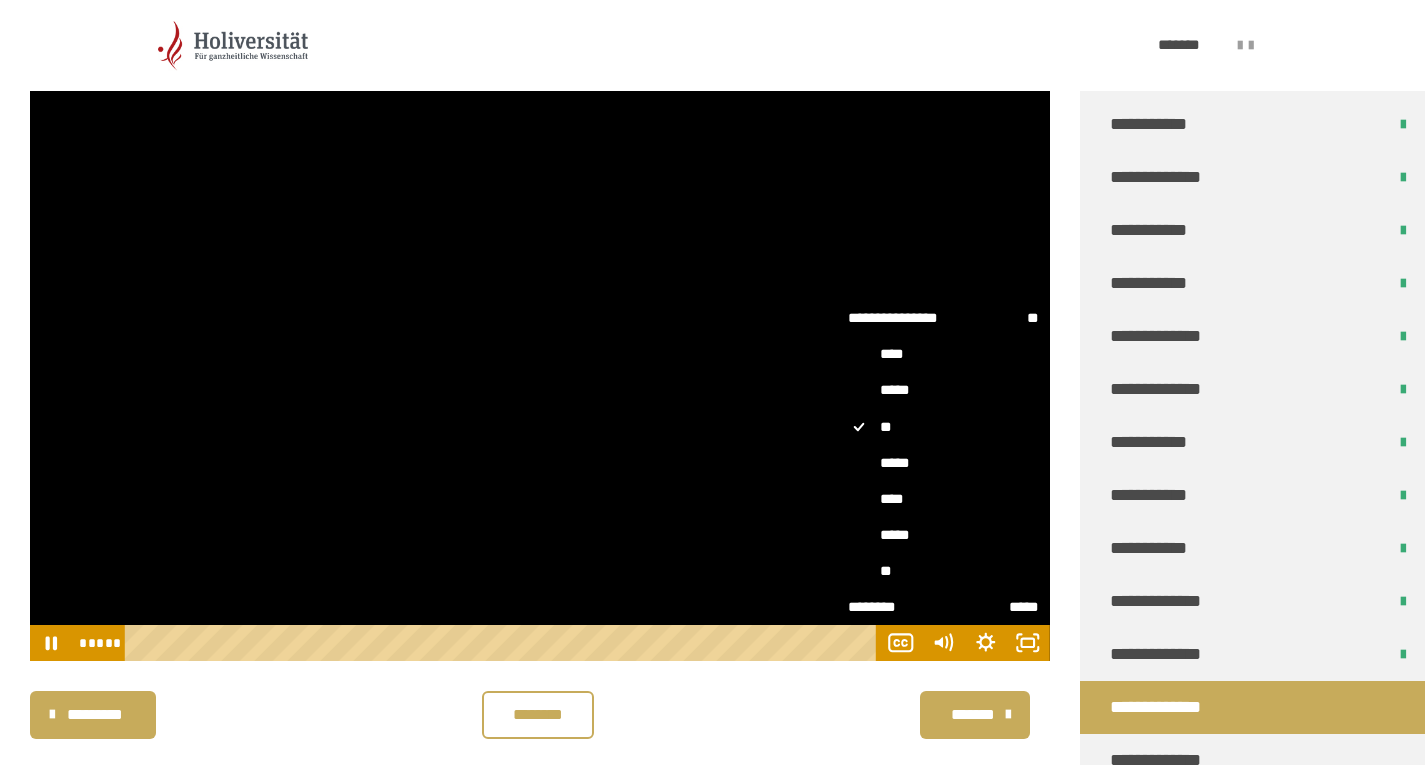 click on "****" at bounding box center (943, 500) 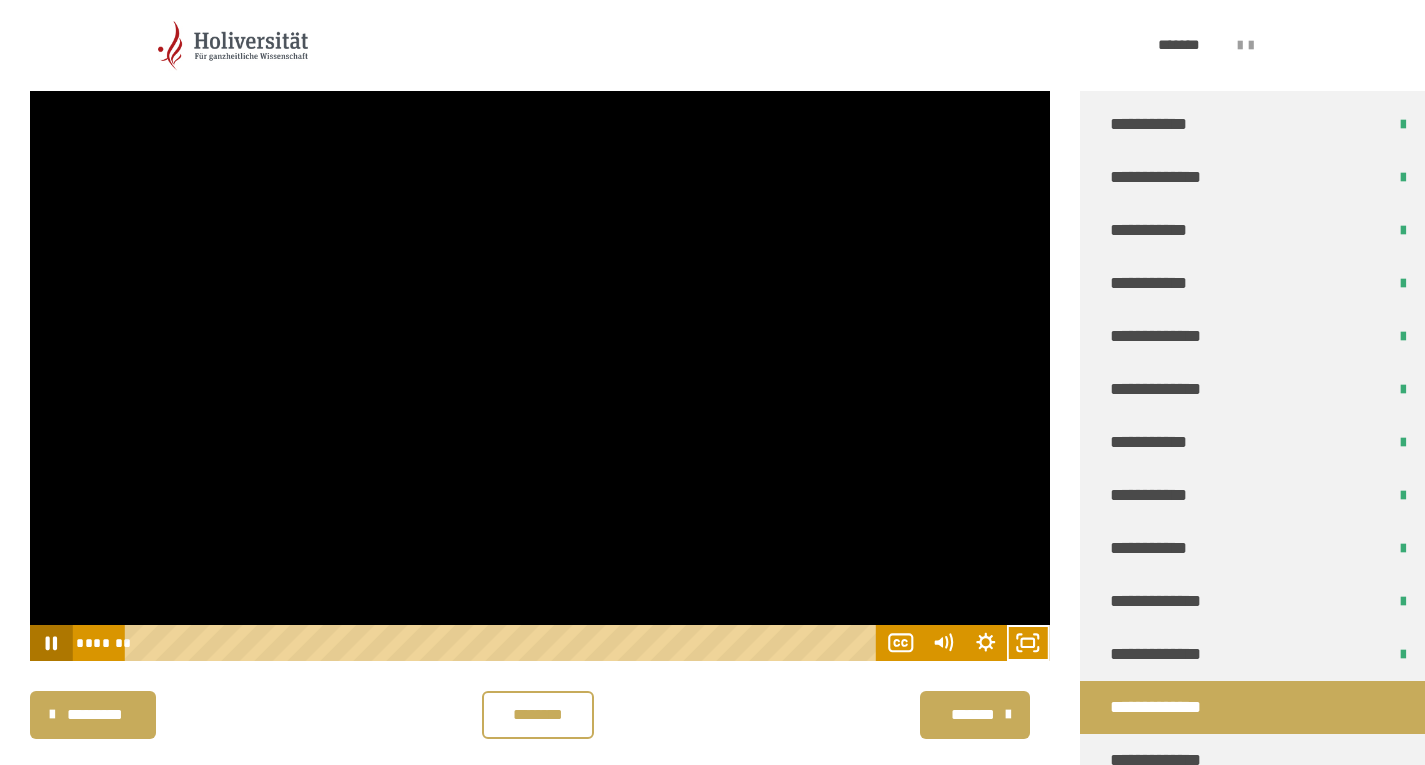 click 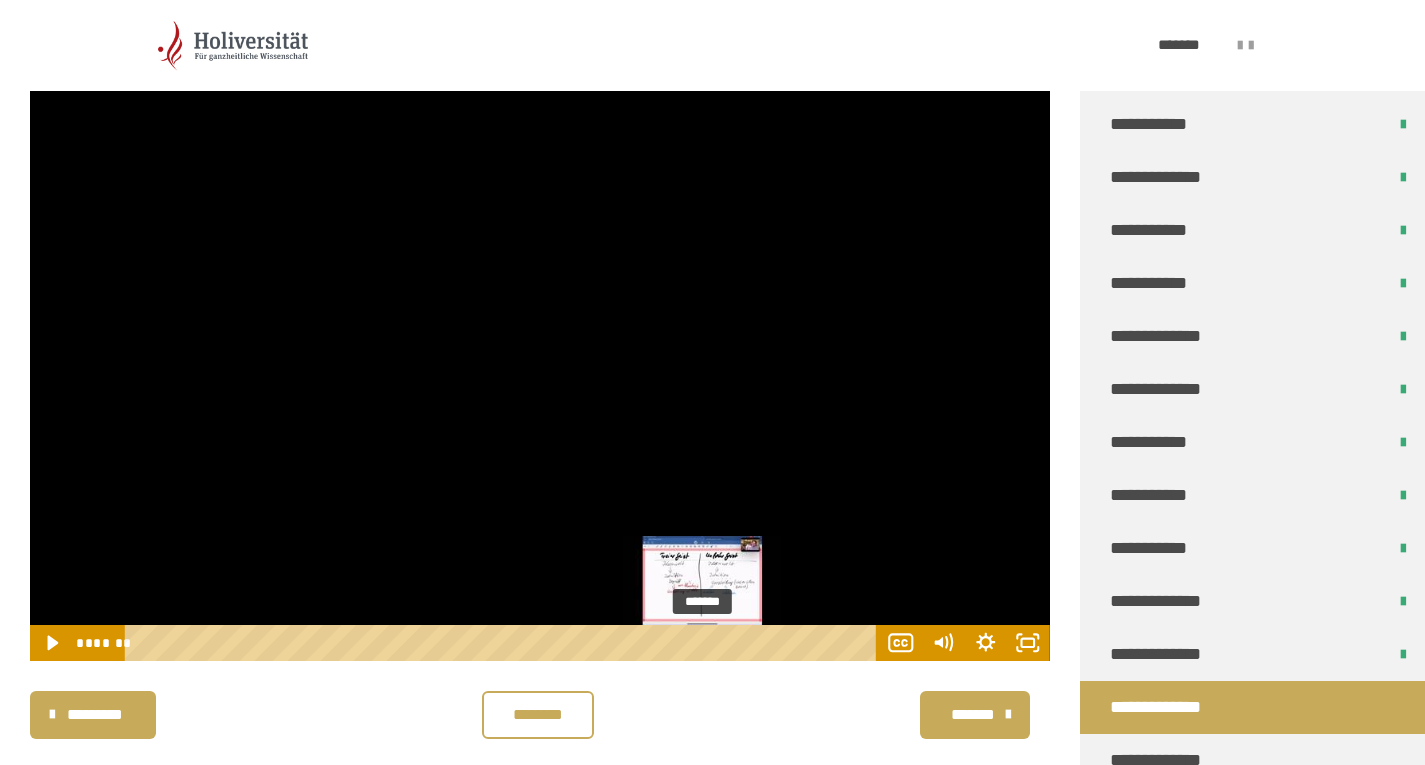 scroll, scrollTop: 0, scrollLeft: 0, axis: both 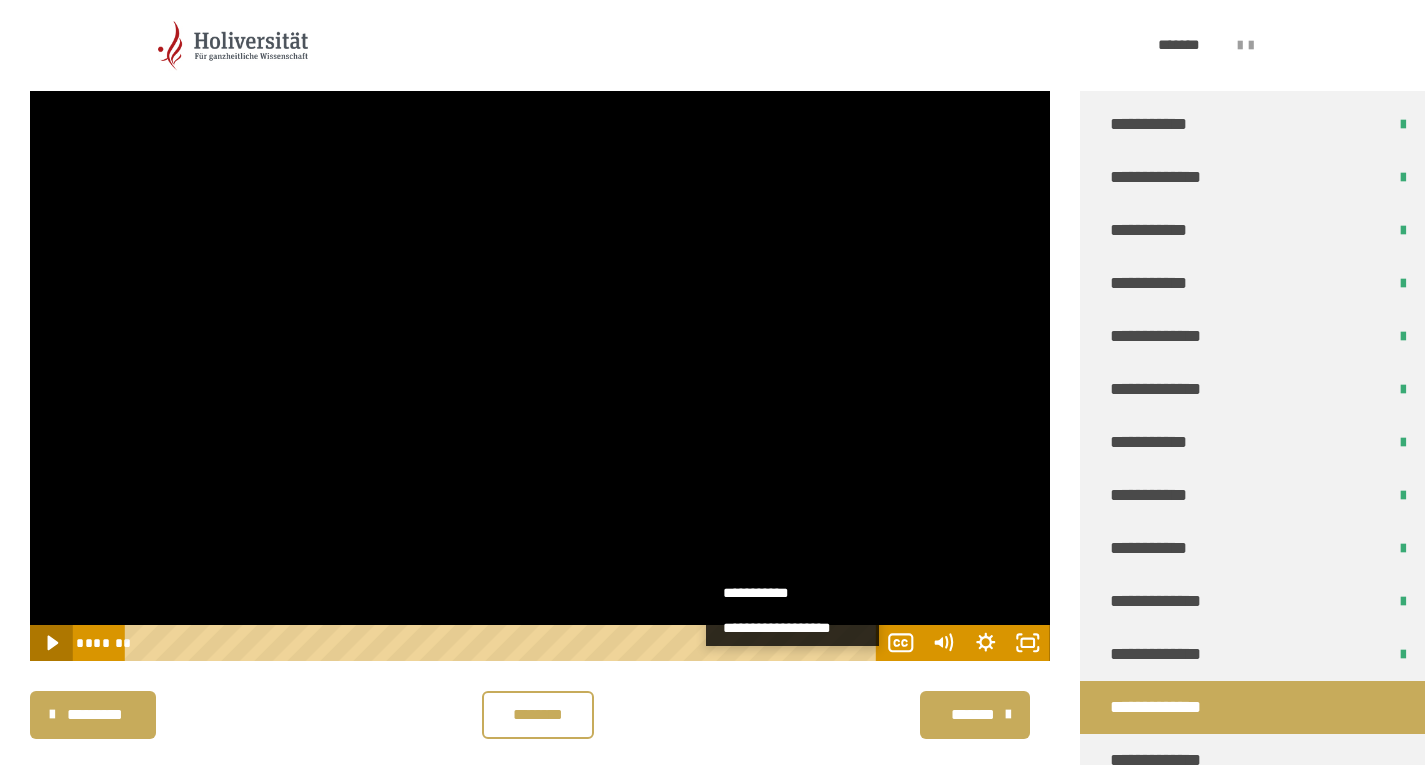 click 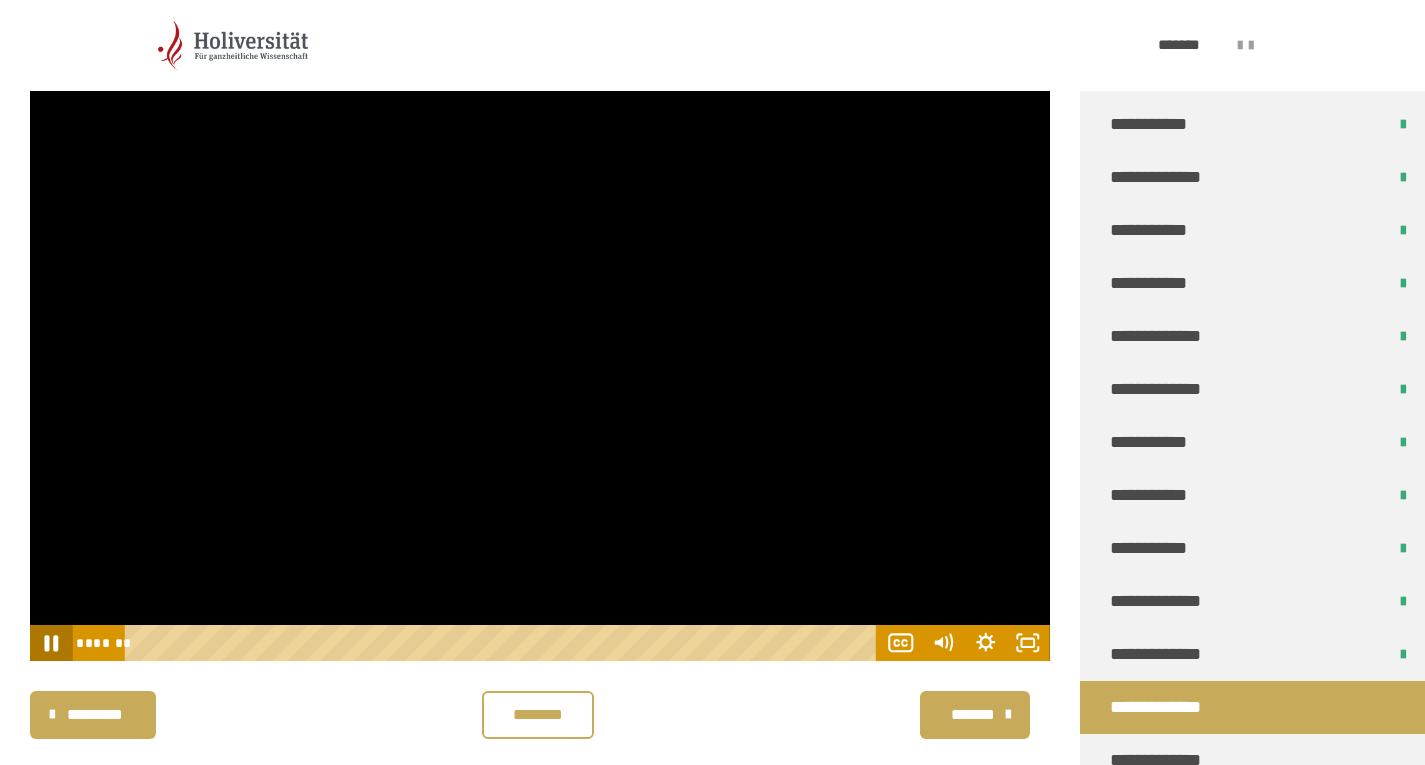 click 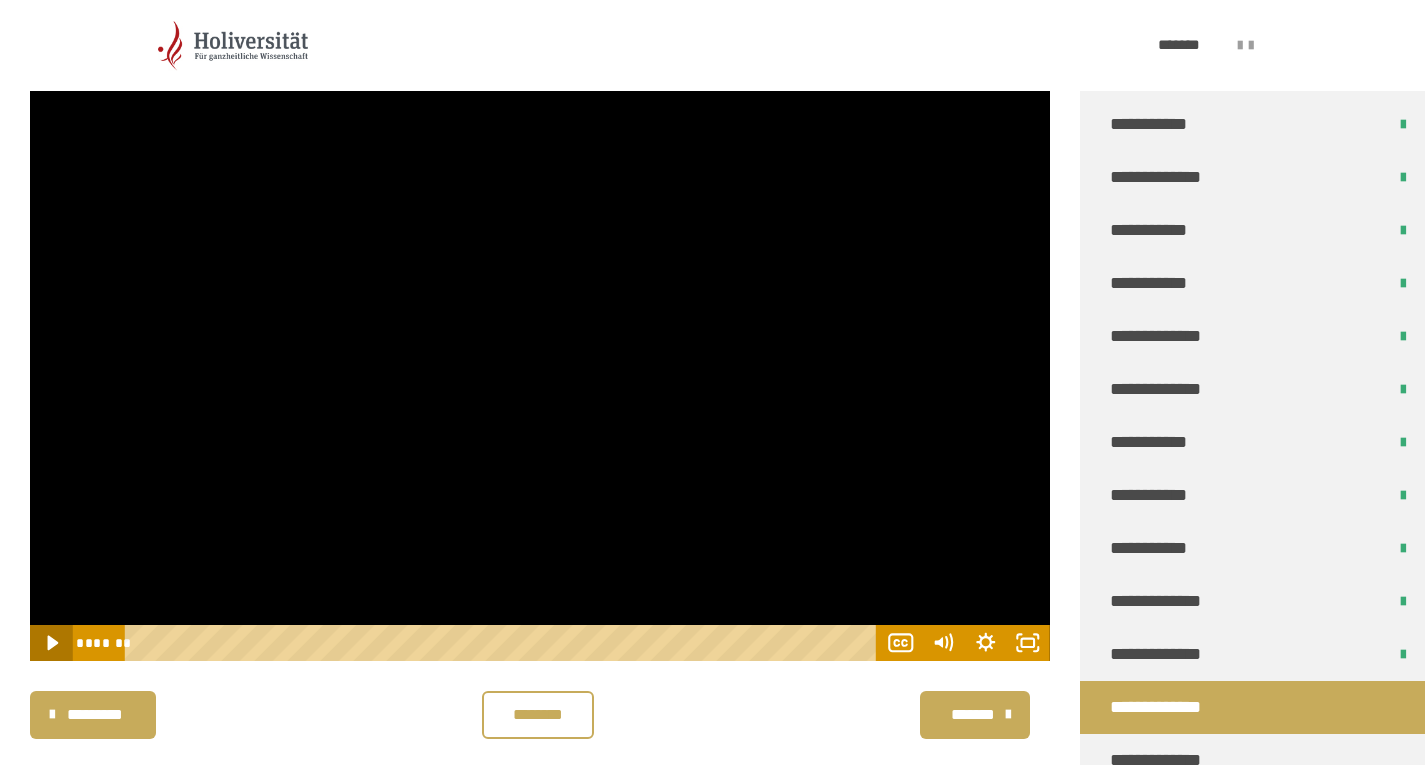 click 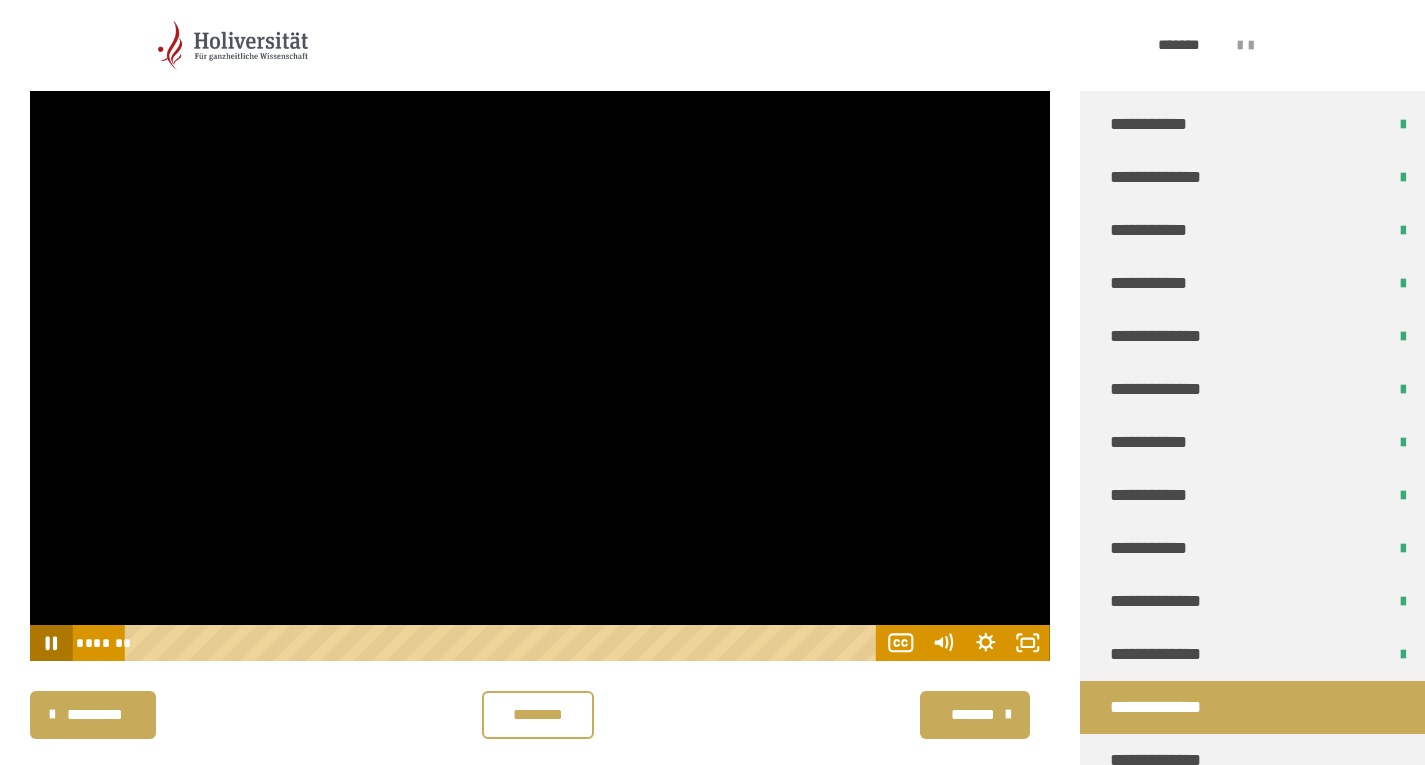 click 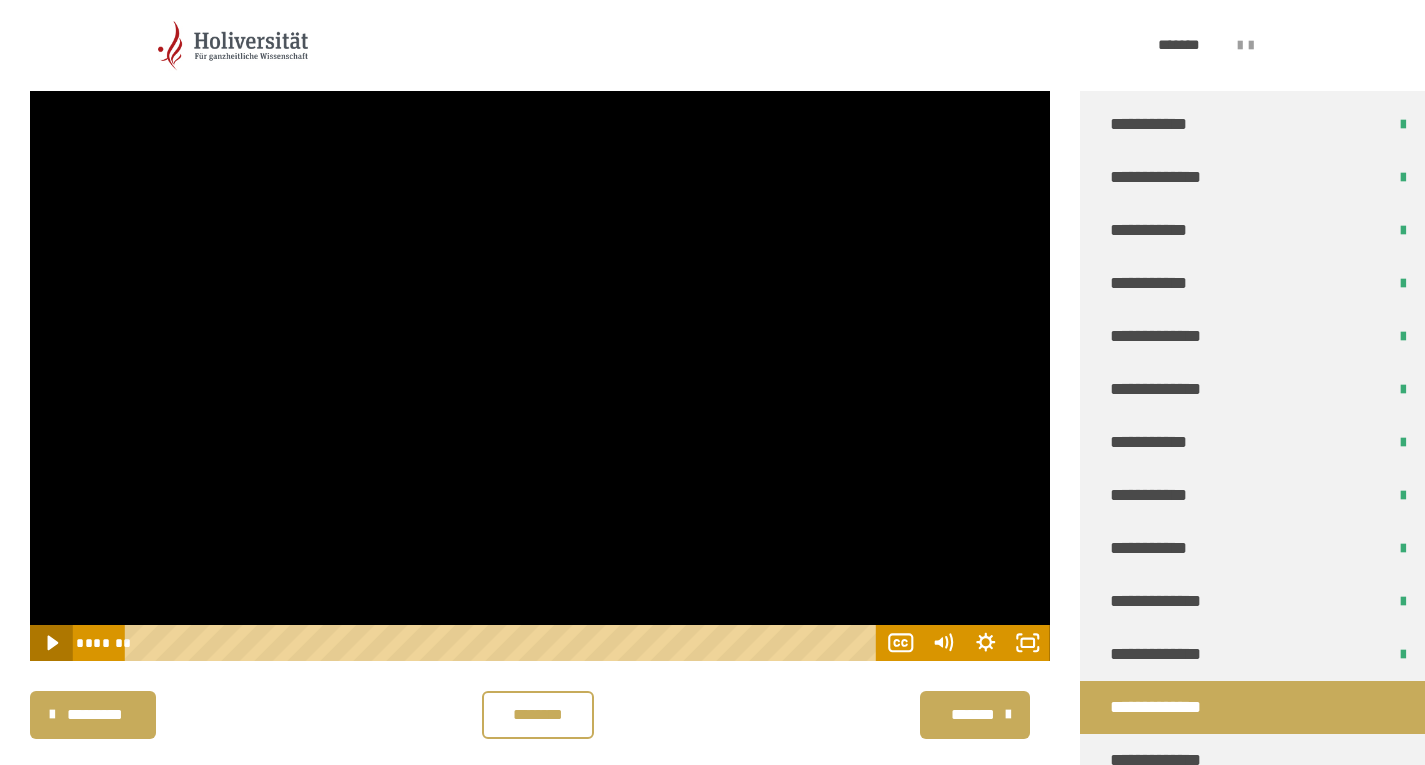 click 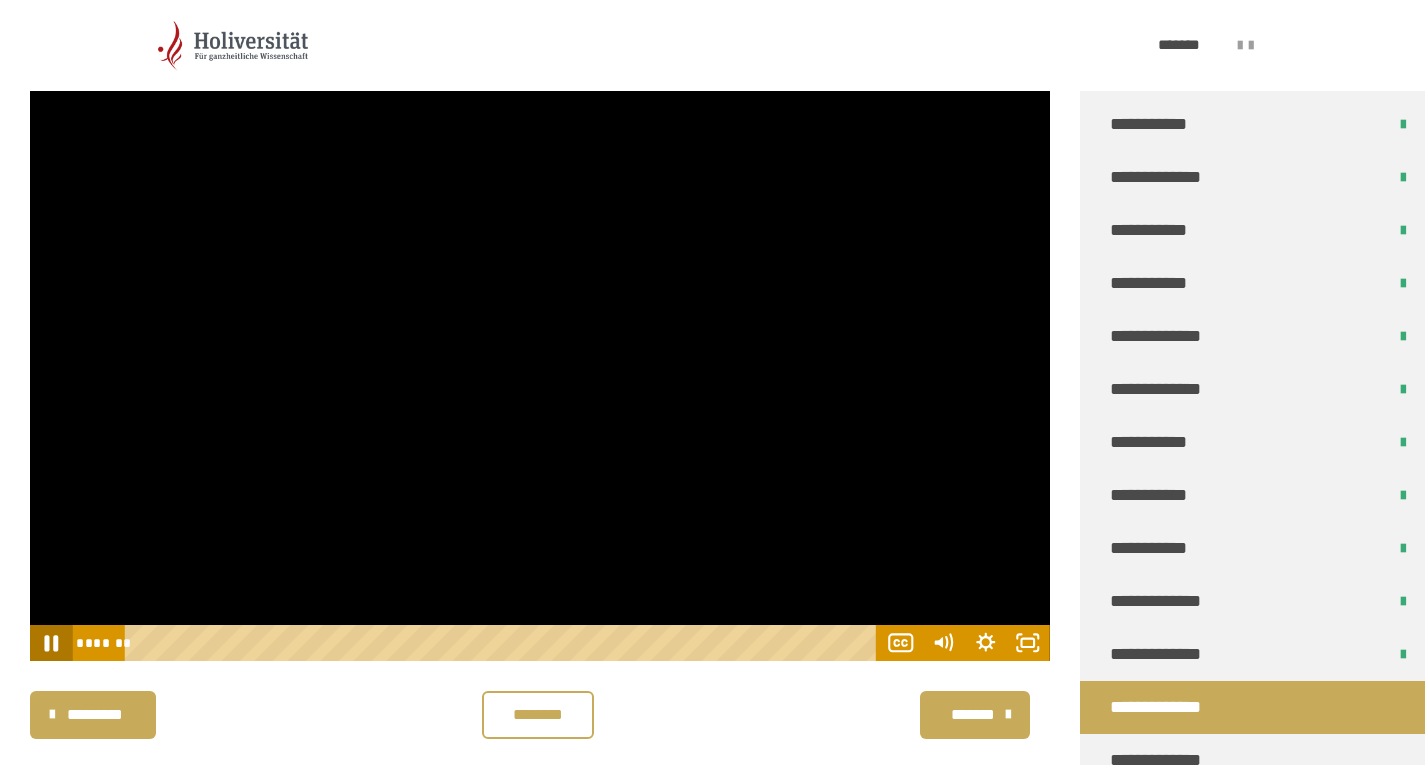 click 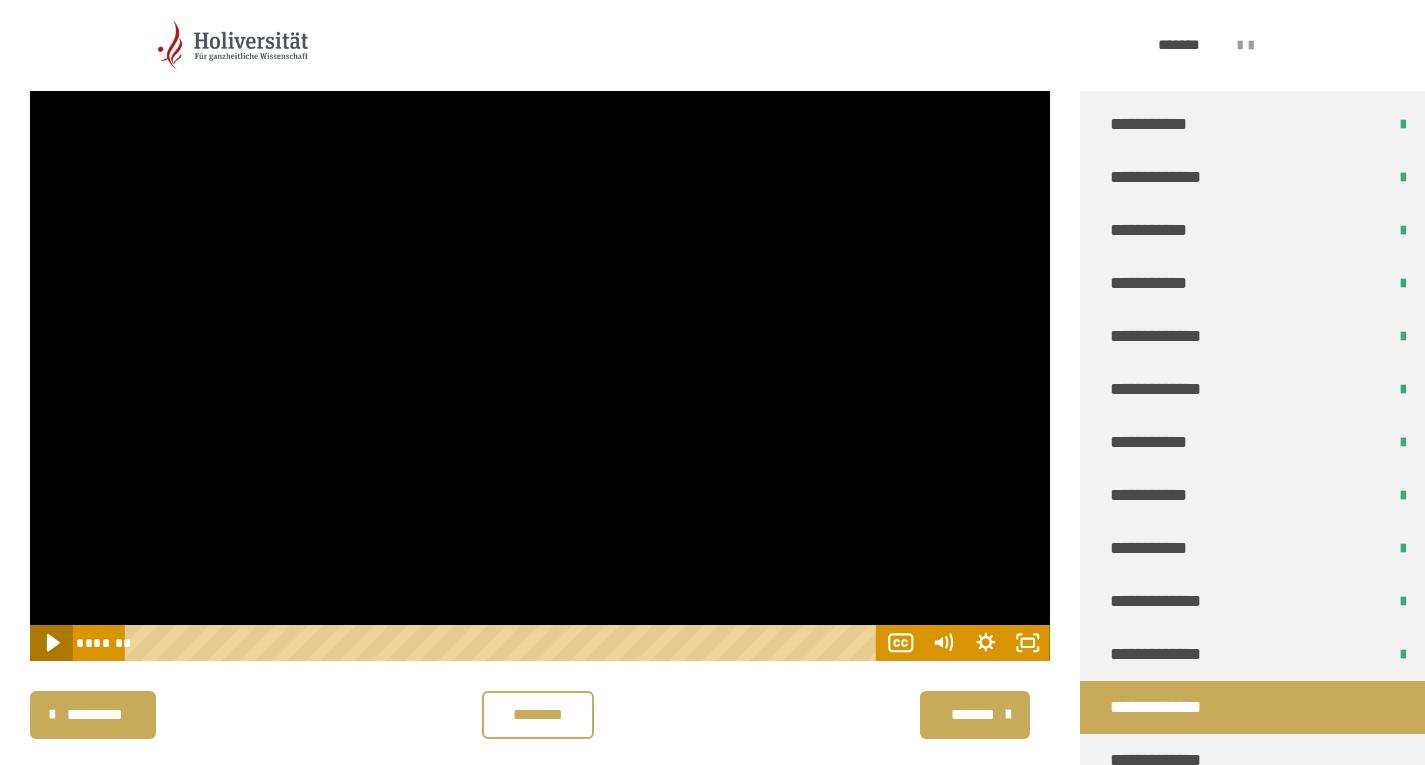 click 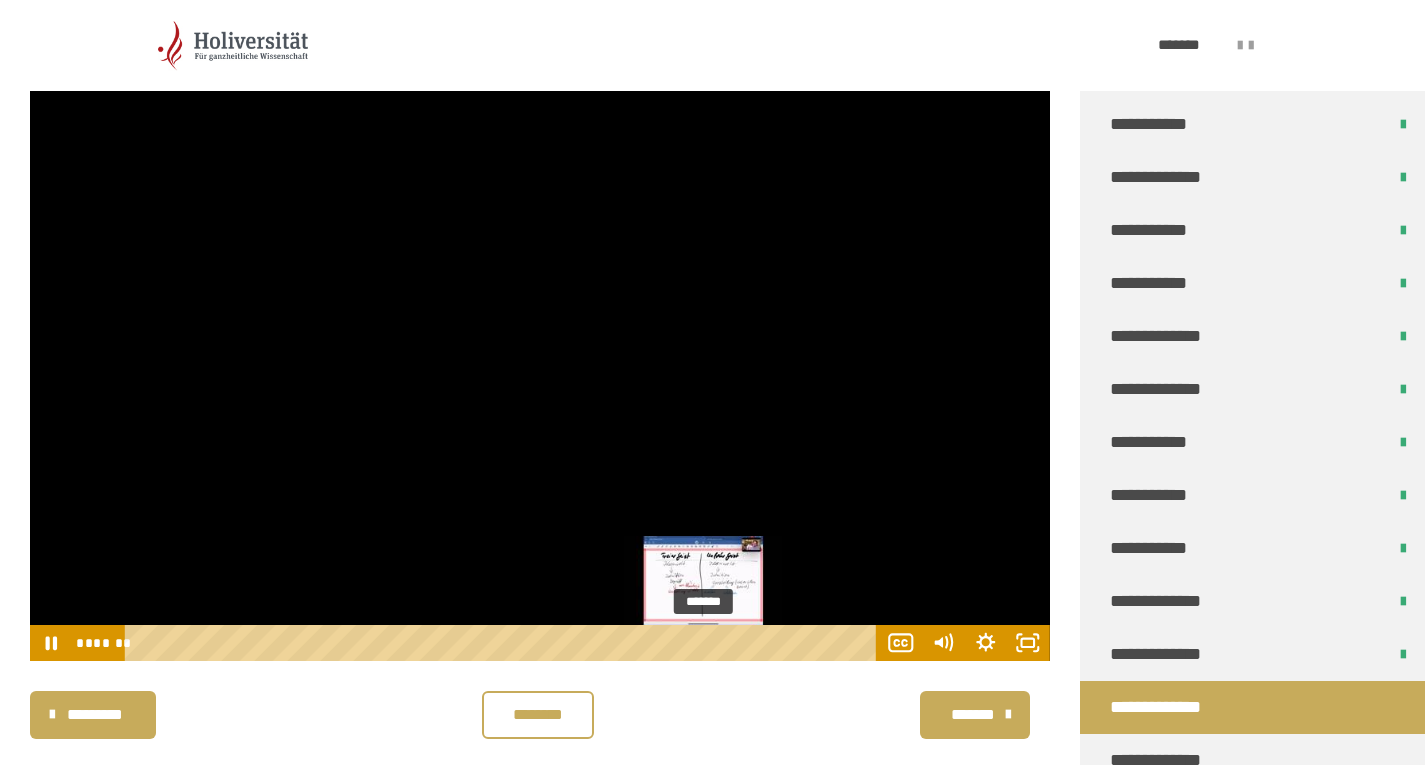 click at bounding box center (703, 643) 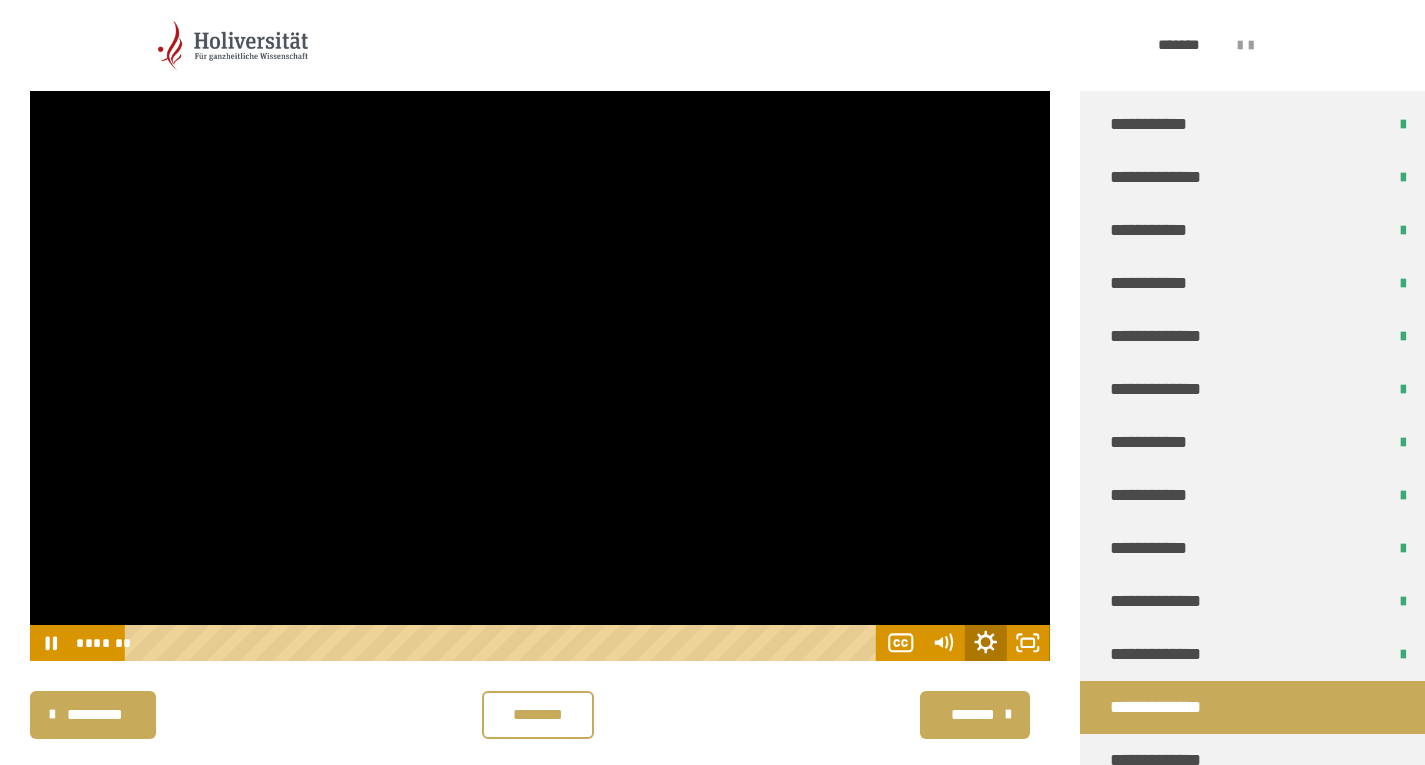 click 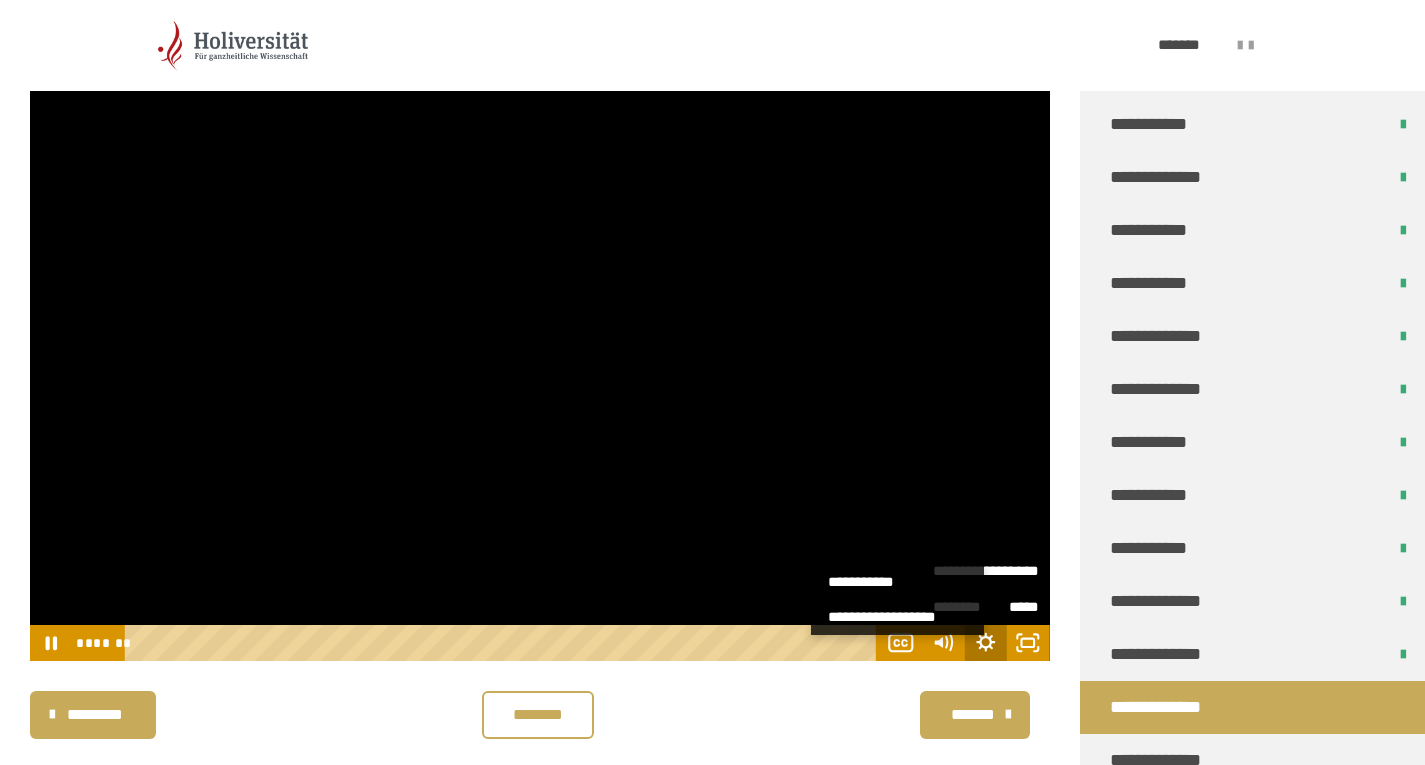 scroll, scrollTop: 0, scrollLeft: 0, axis: both 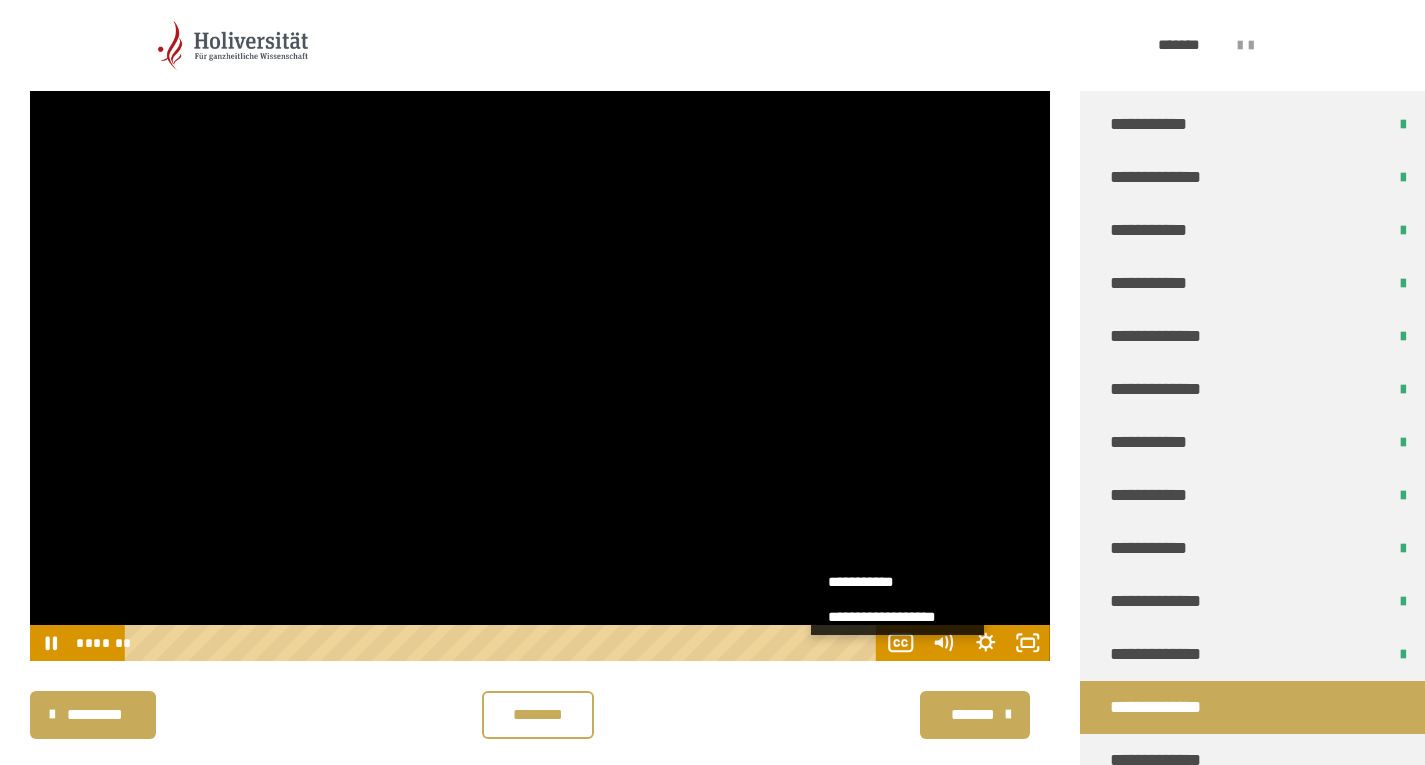 click on "**********" at bounding box center [897, 582] 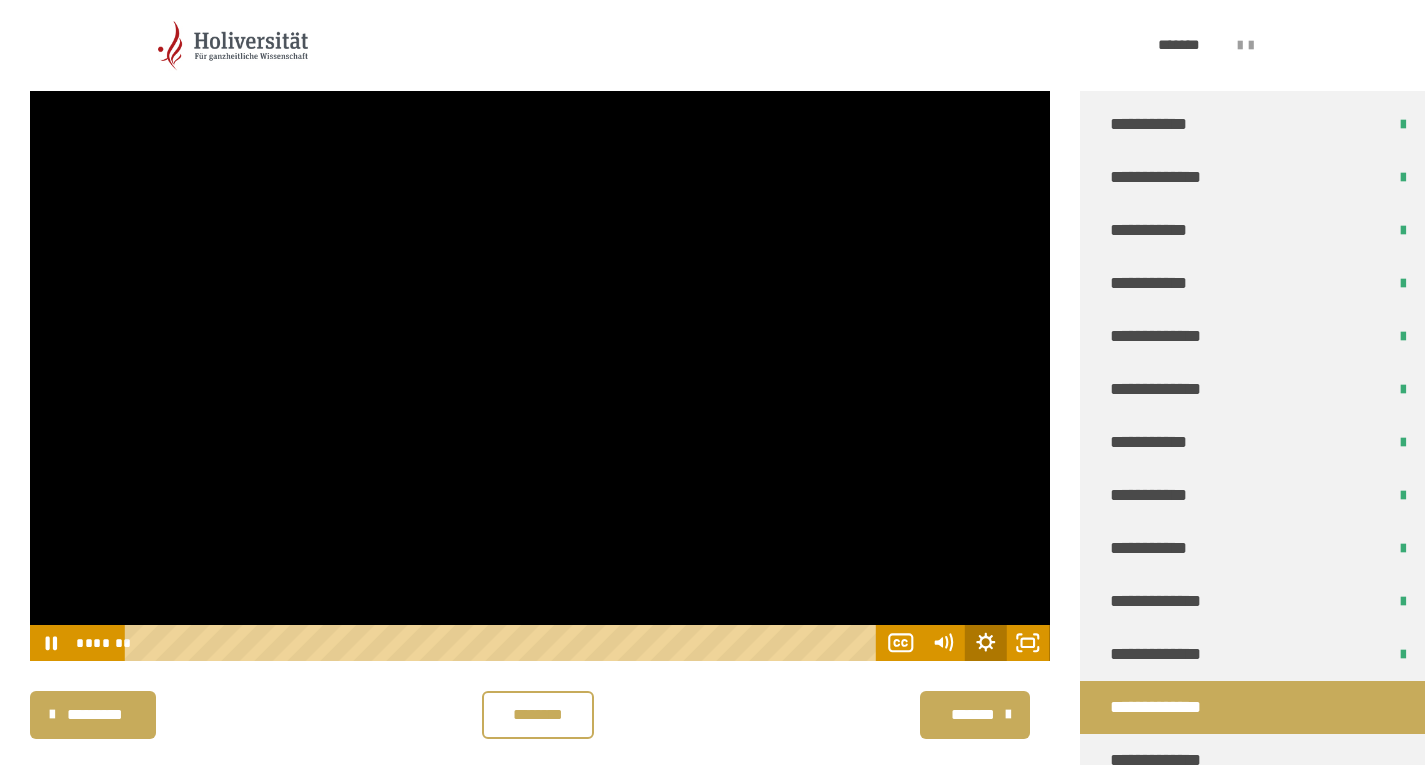 click 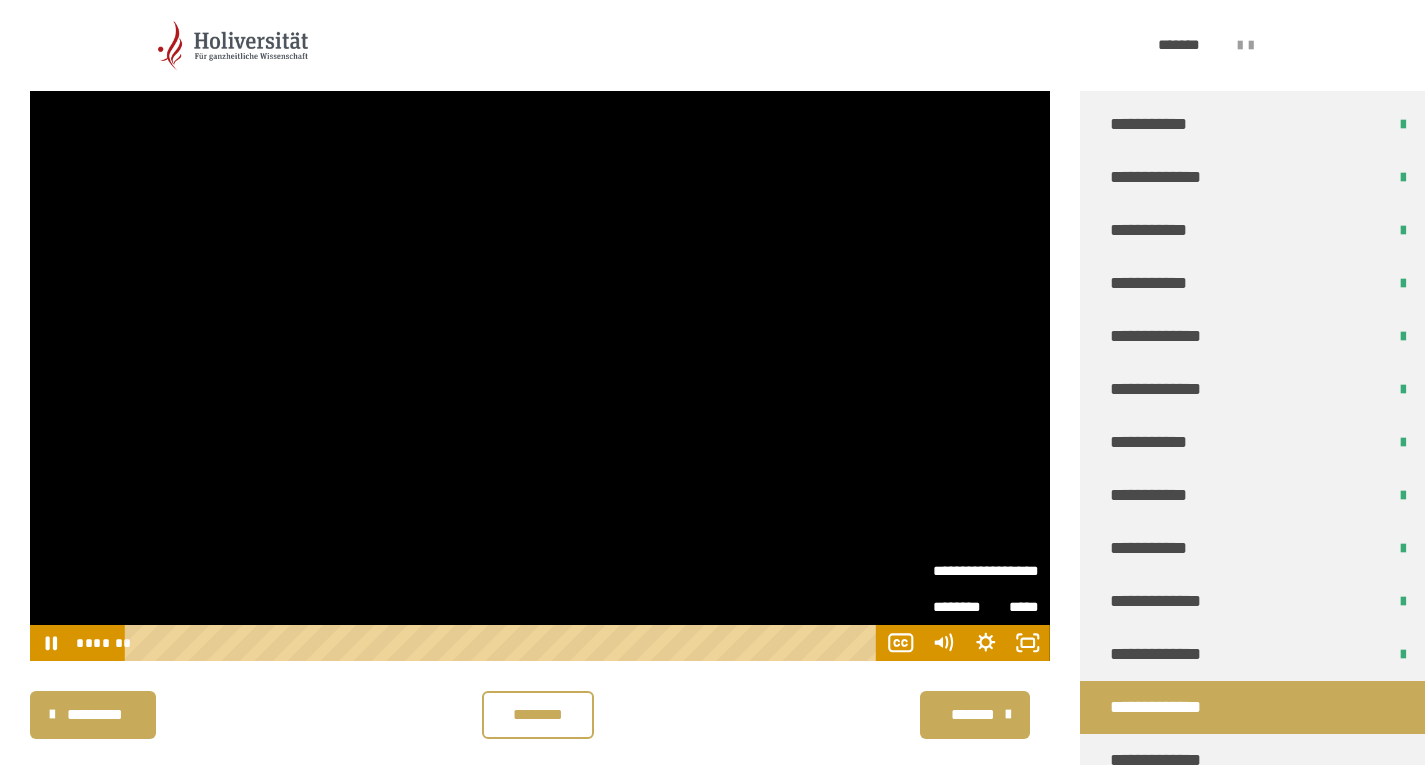 click on "****" at bounding box center (1012, 564) 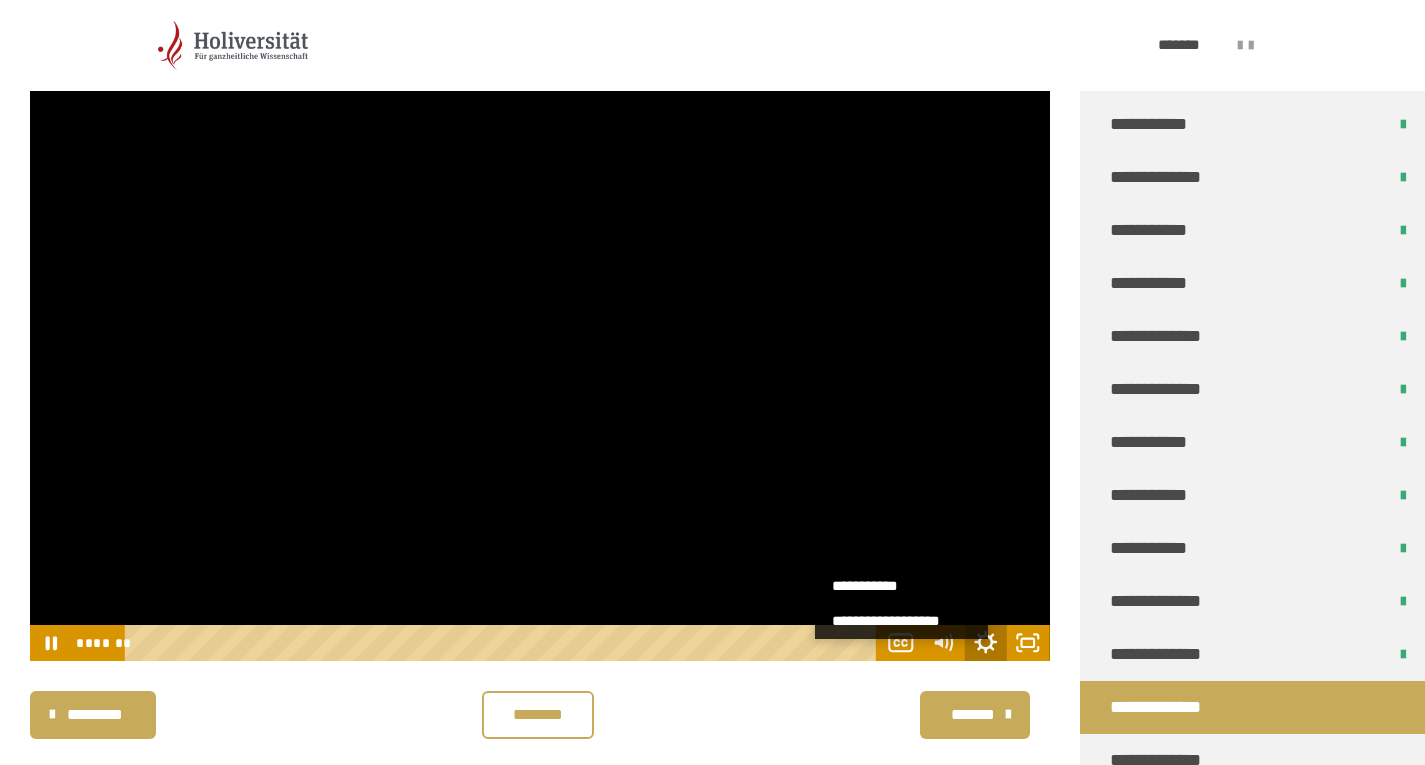 click 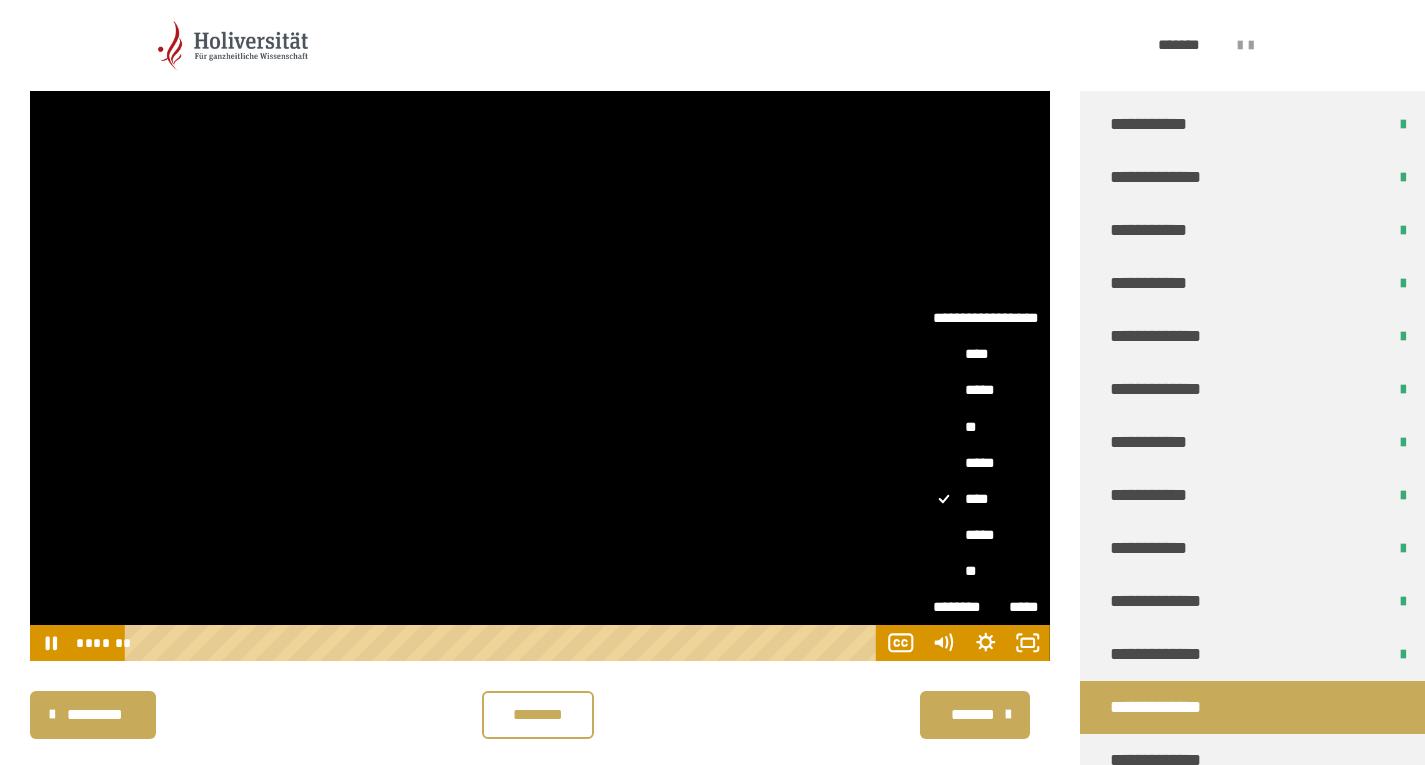 click on "*****" at bounding box center (985, 536) 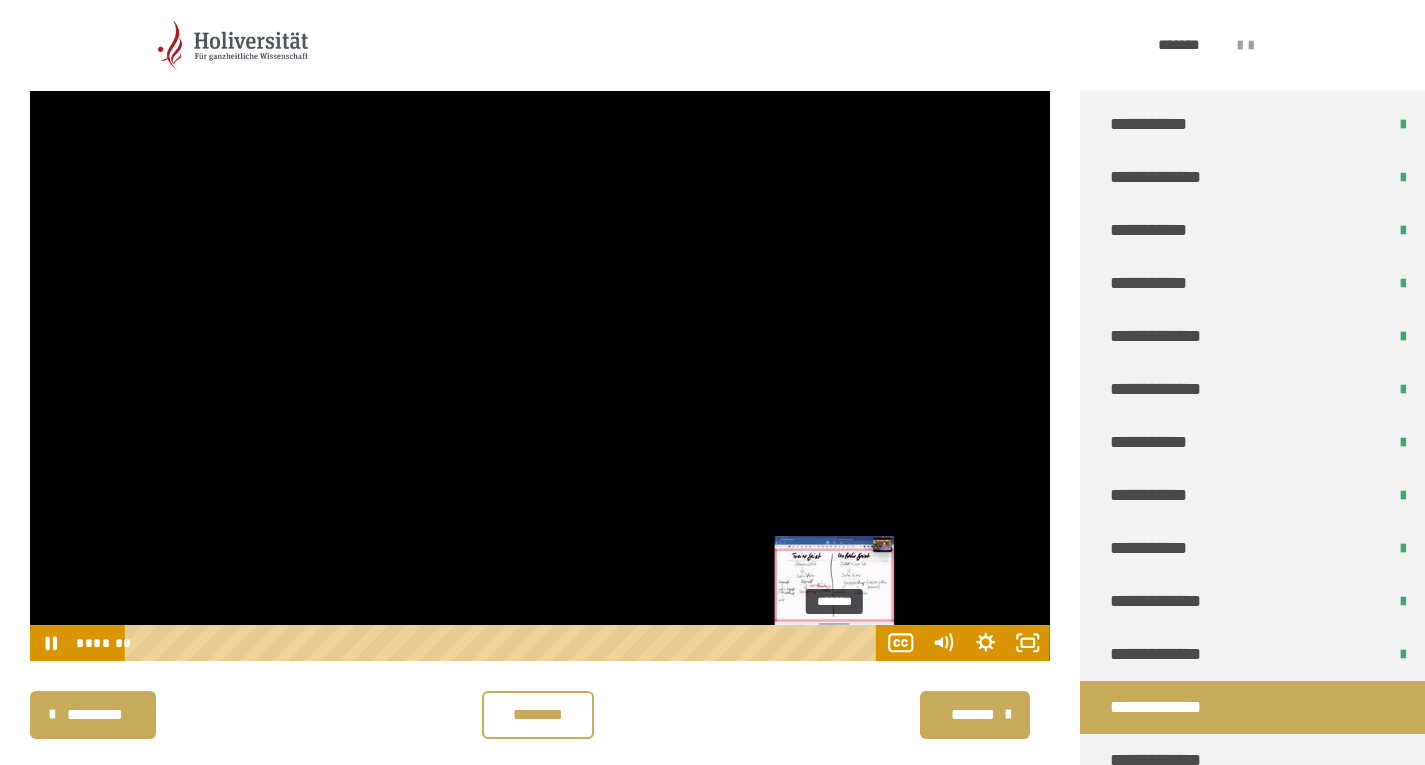 click at bounding box center [843, 643] 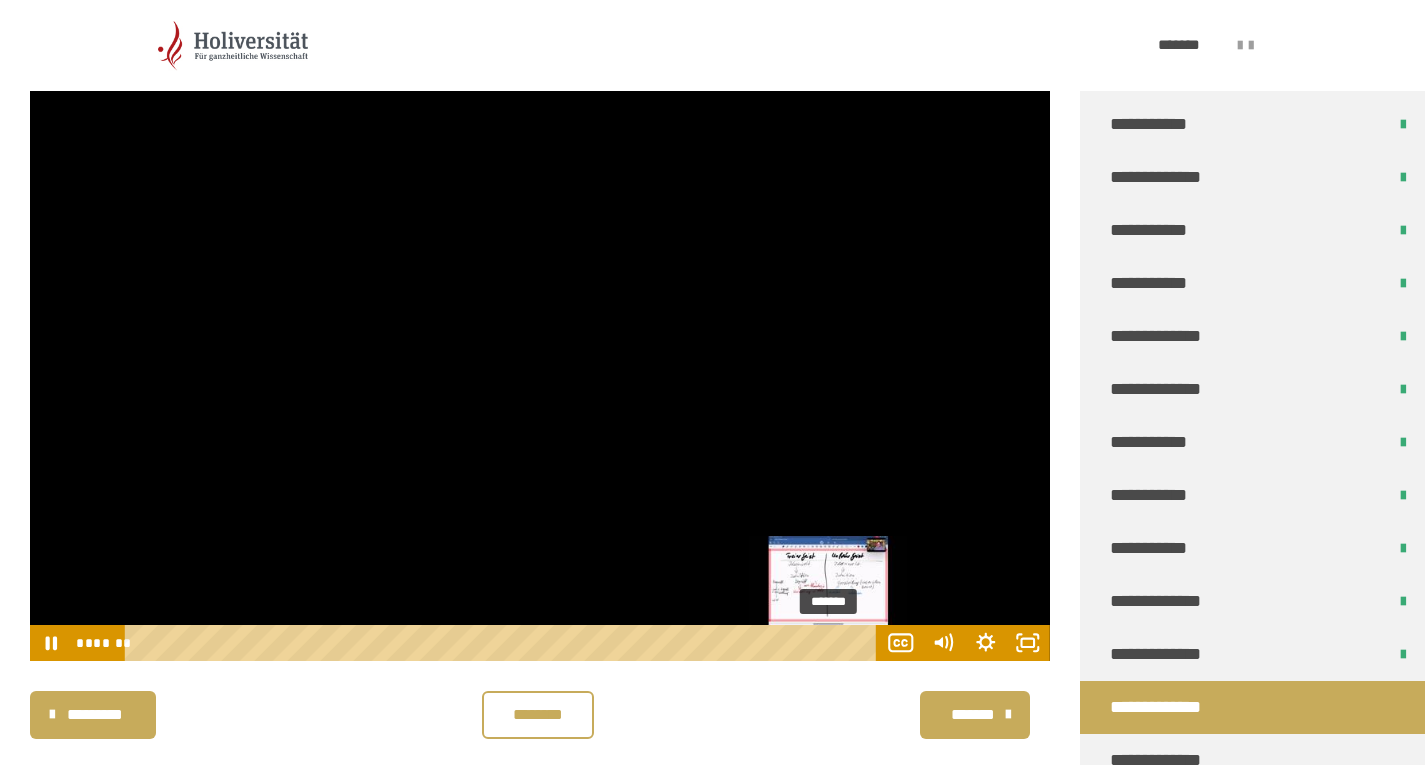 click at bounding box center (835, 643) 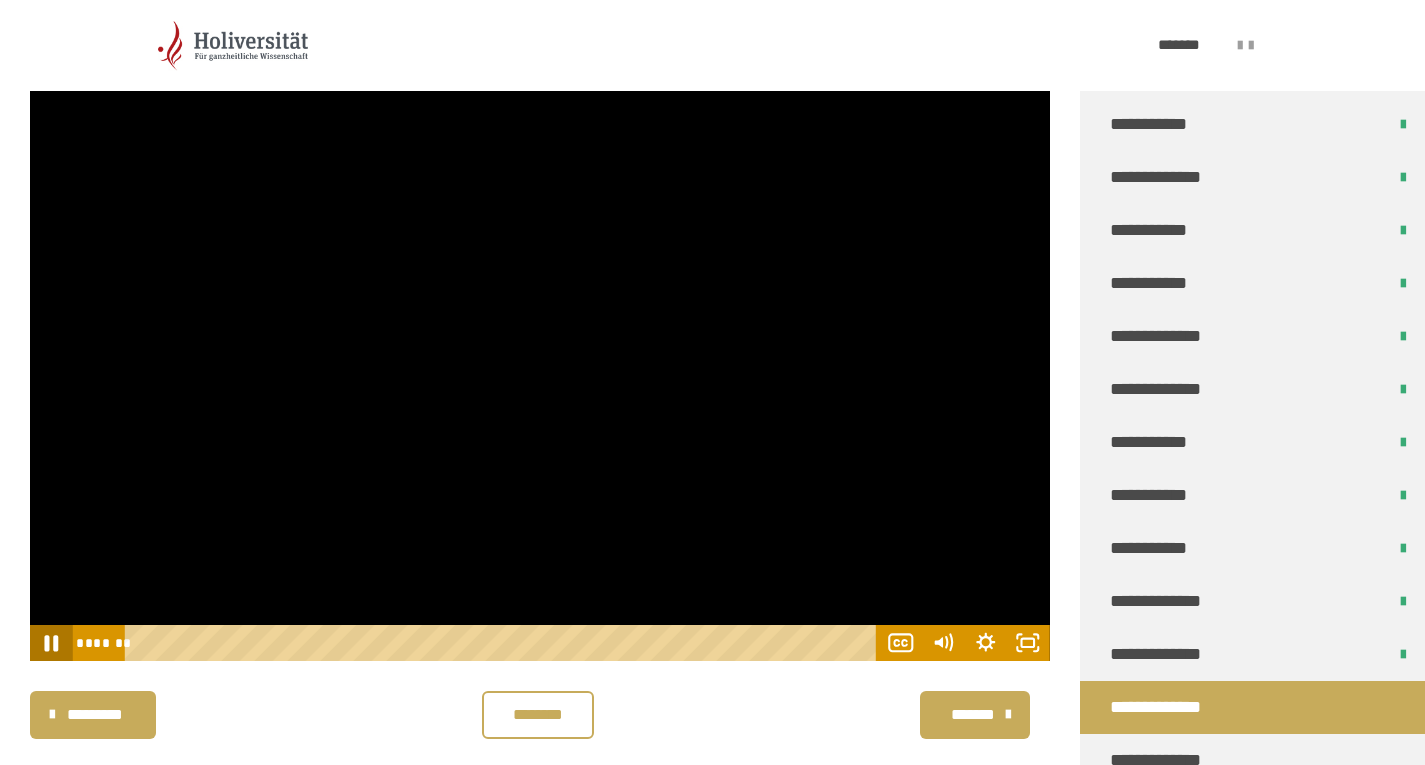 click 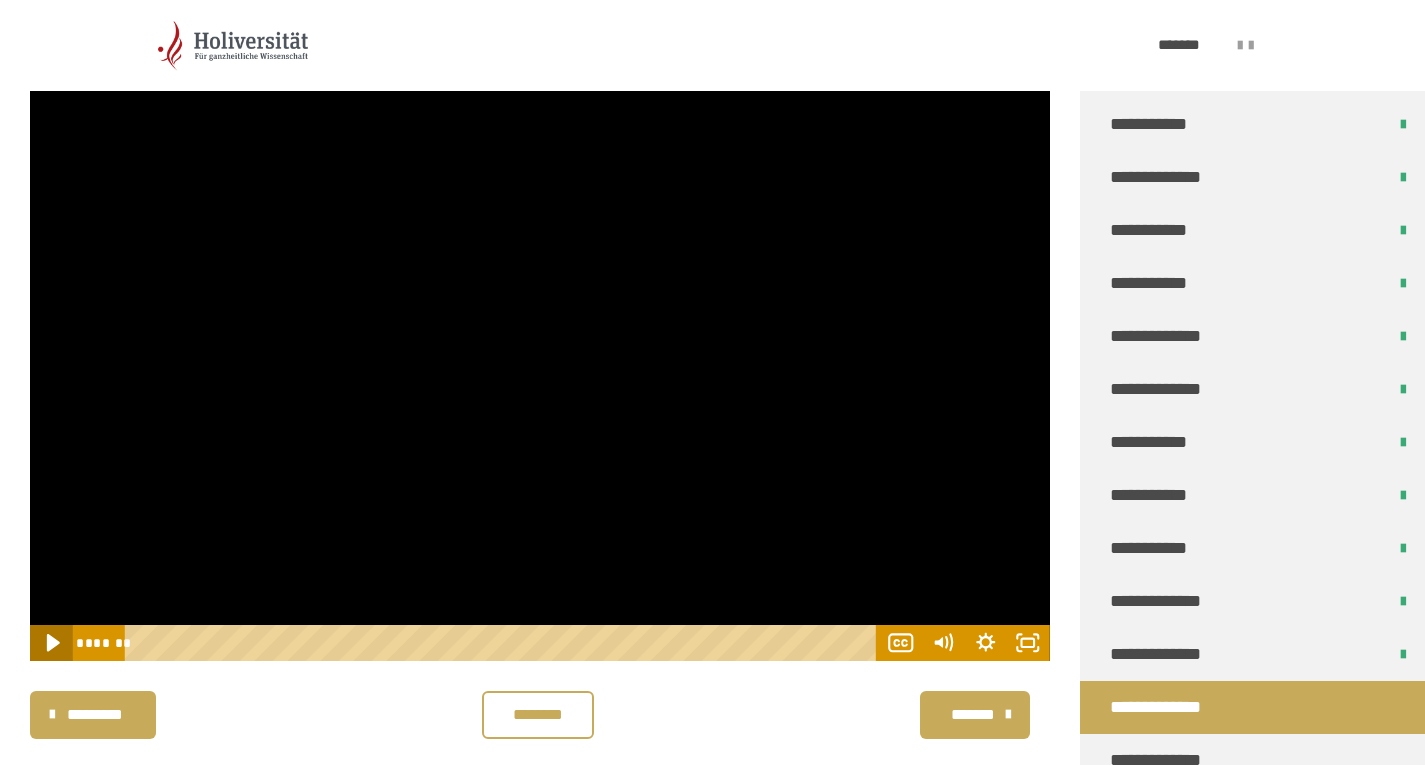 click 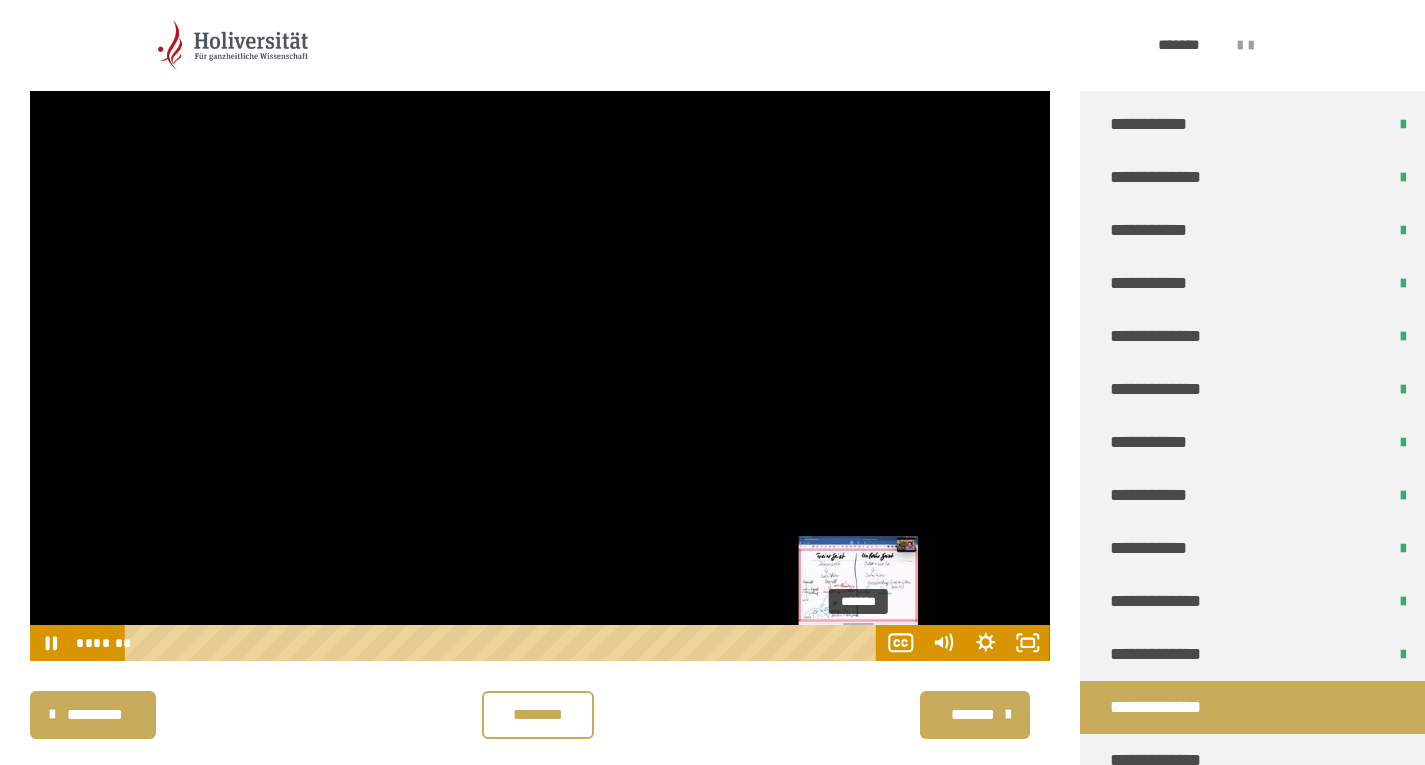 click at bounding box center [859, 643] 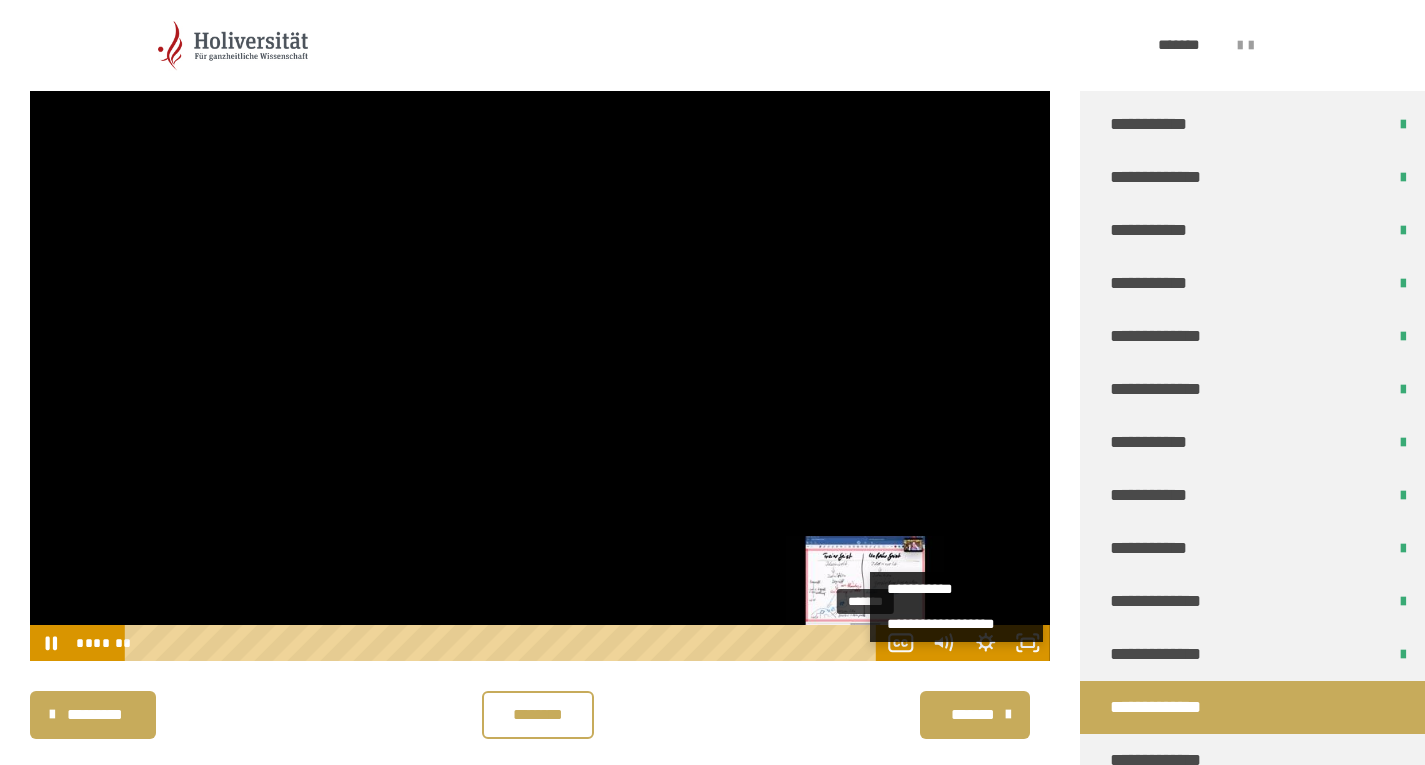 scroll, scrollTop: 0, scrollLeft: 0, axis: both 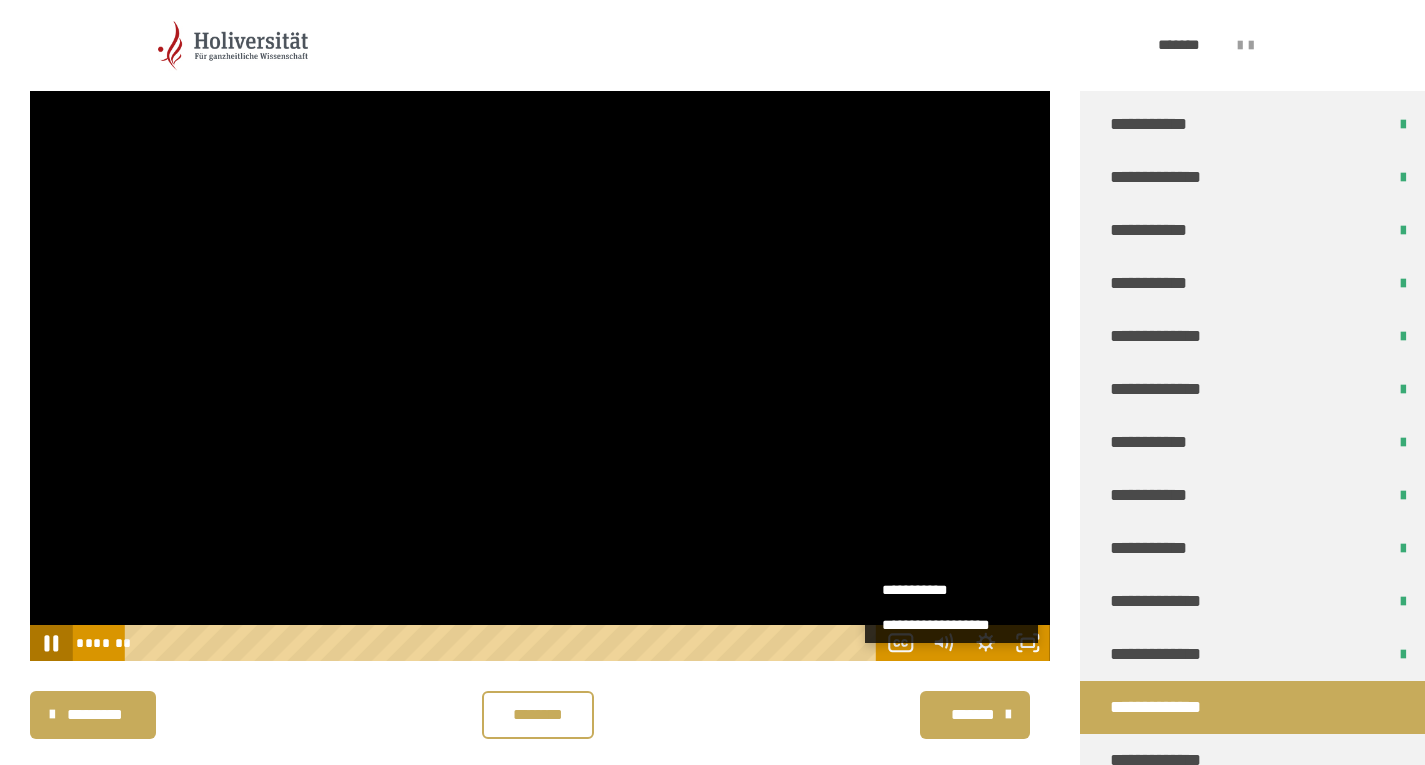 click 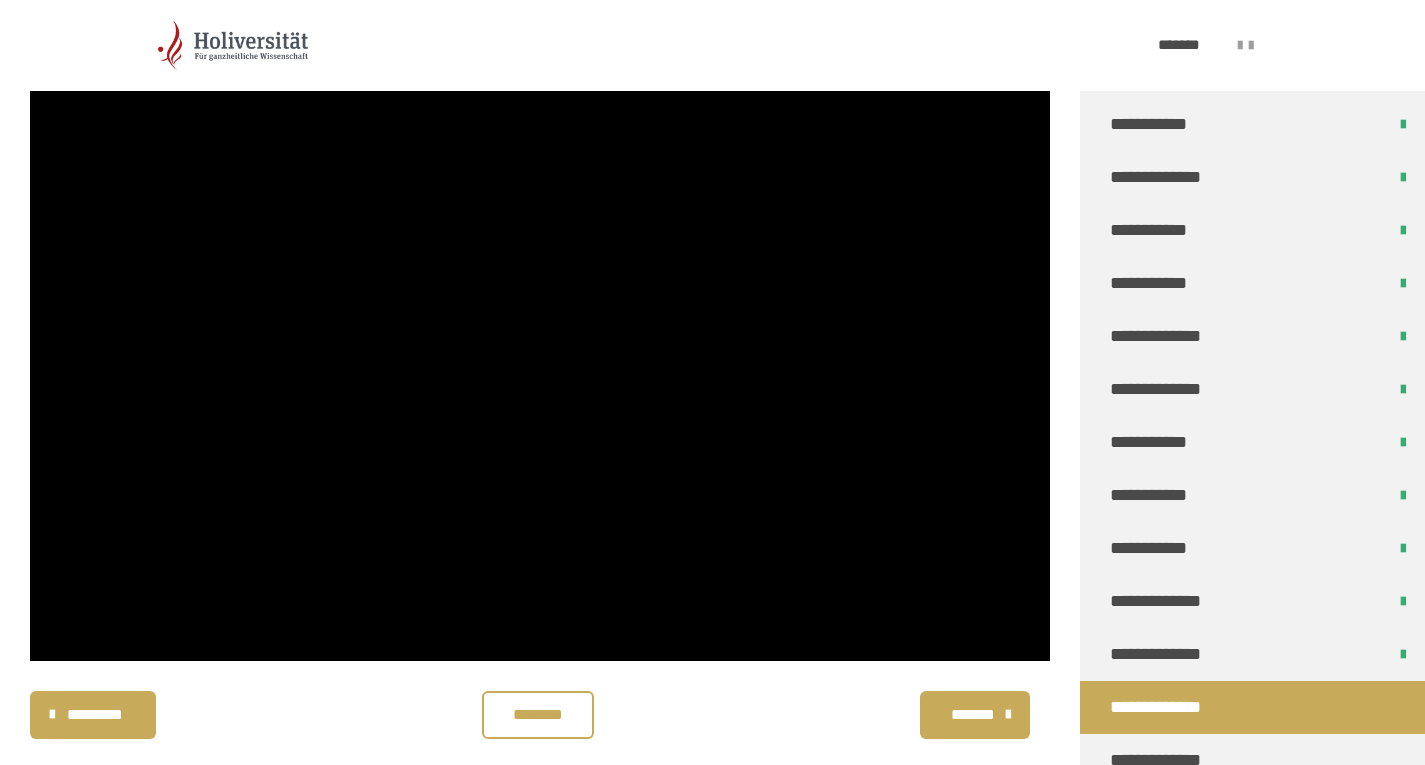 click on "********" at bounding box center [538, 715] 